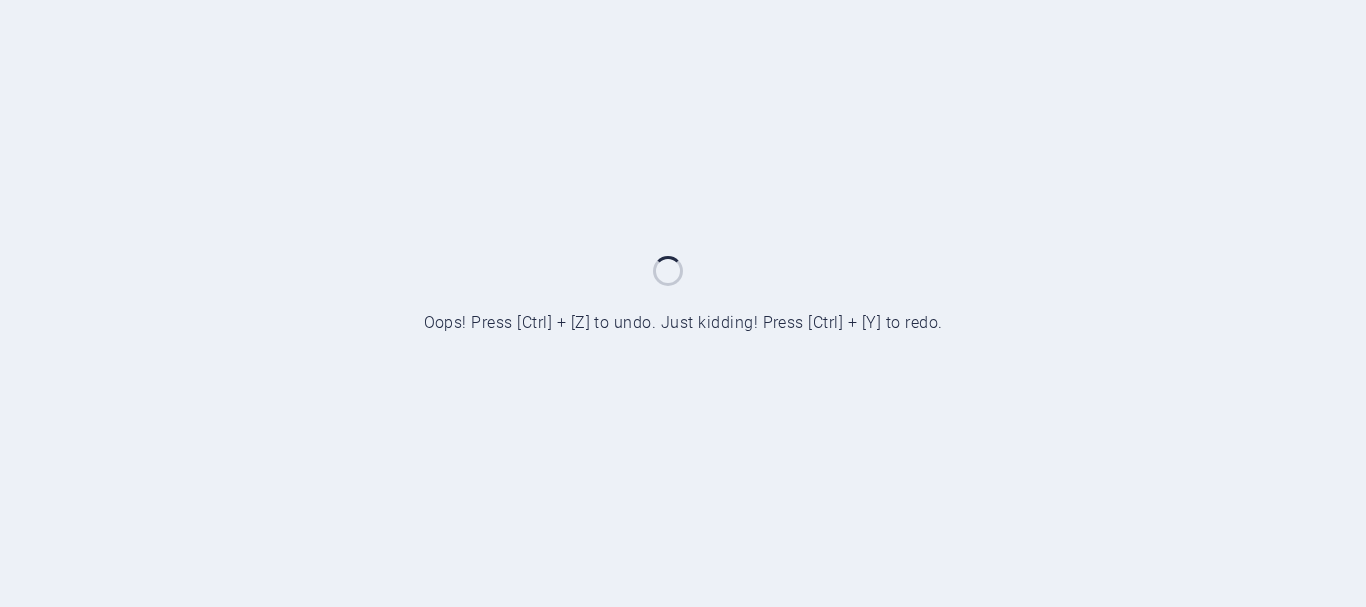 scroll, scrollTop: 0, scrollLeft: 0, axis: both 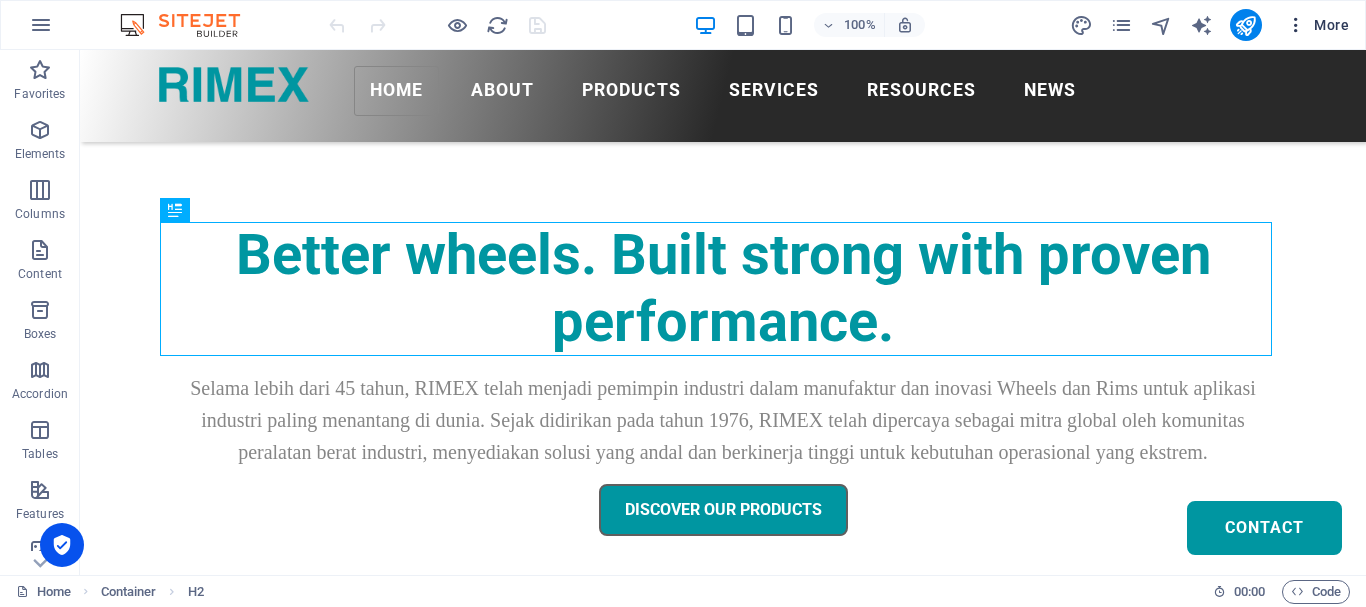 click on "More" at bounding box center [1317, 25] 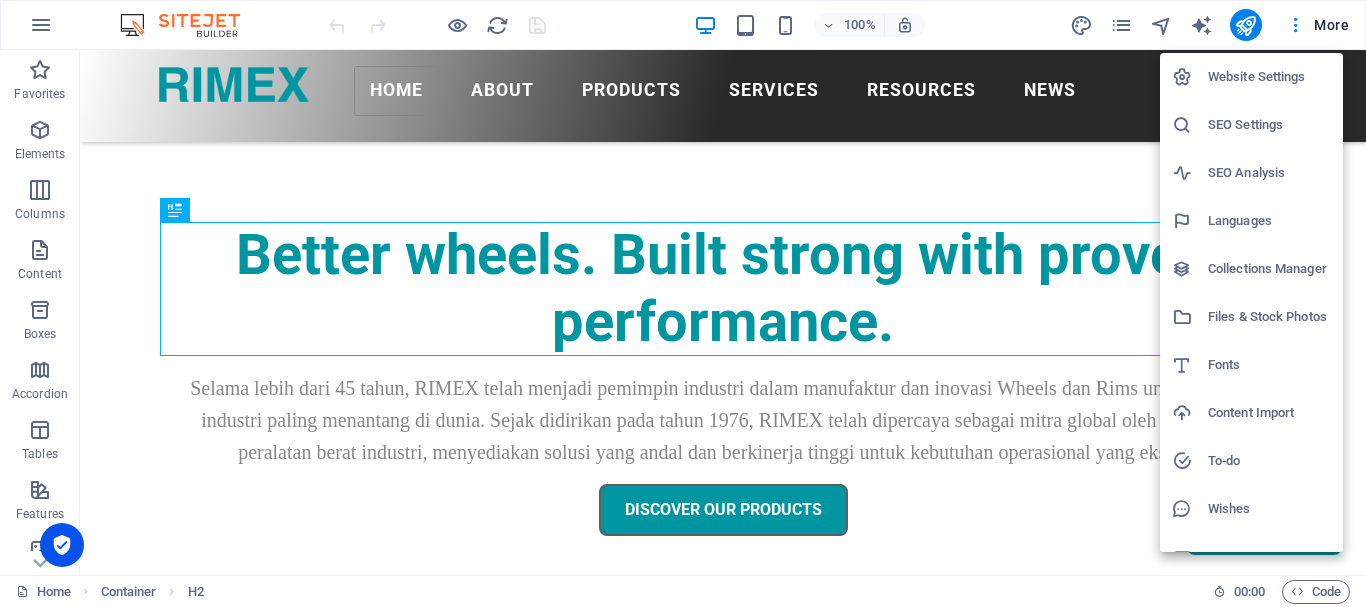 click on "Collections Manager" at bounding box center (1269, 269) 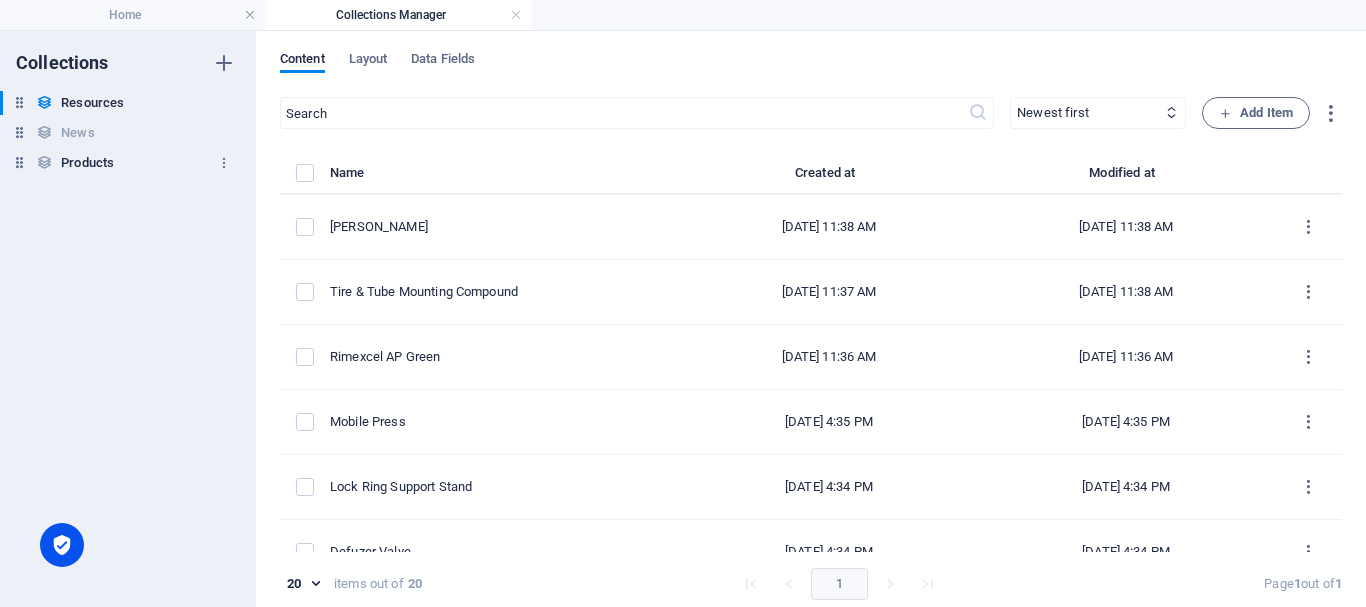 click on "Products" at bounding box center [87, 163] 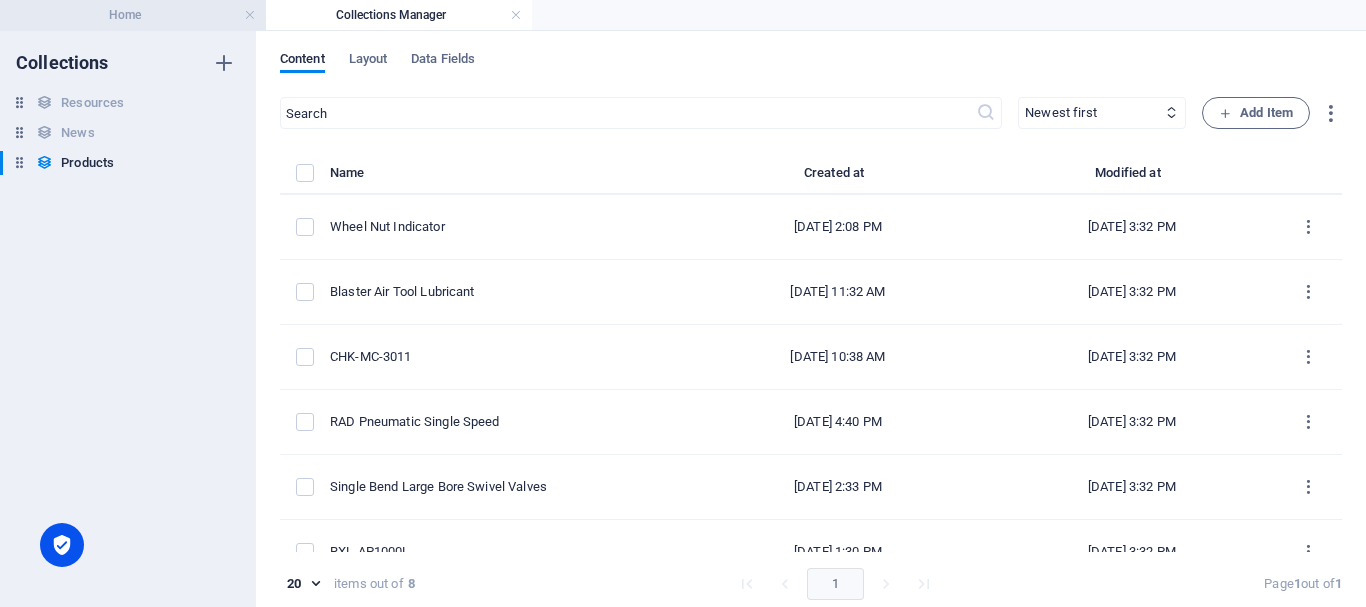 click on "Home" at bounding box center [133, 15] 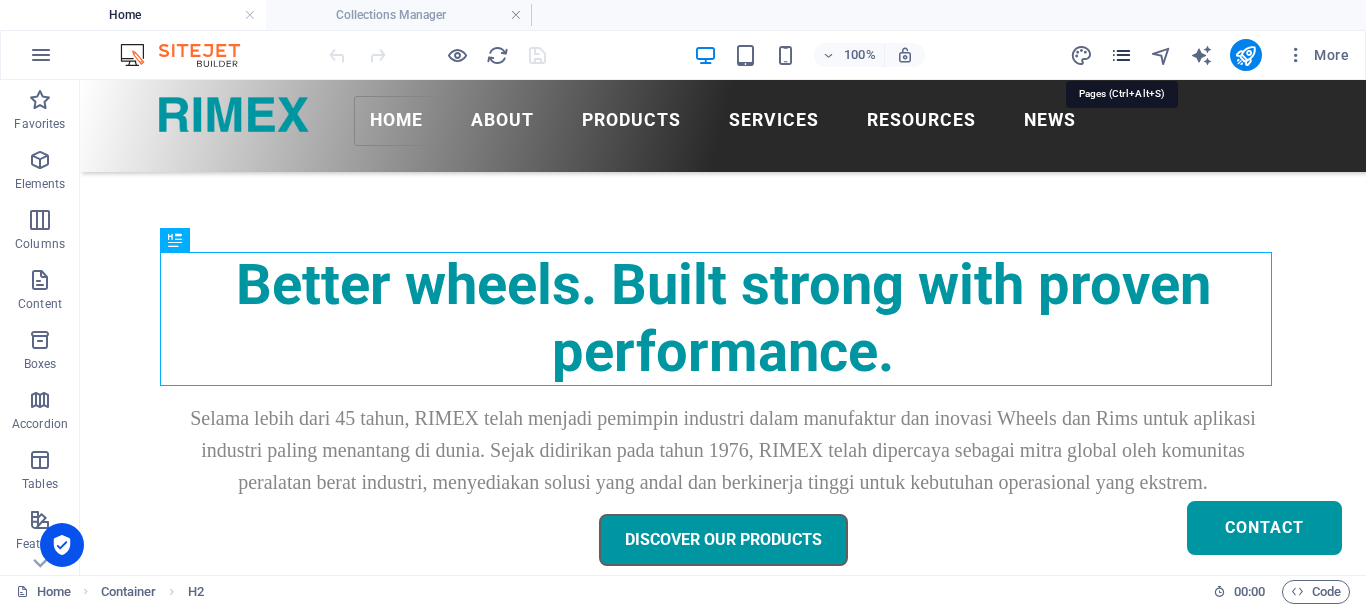 click at bounding box center [1121, 55] 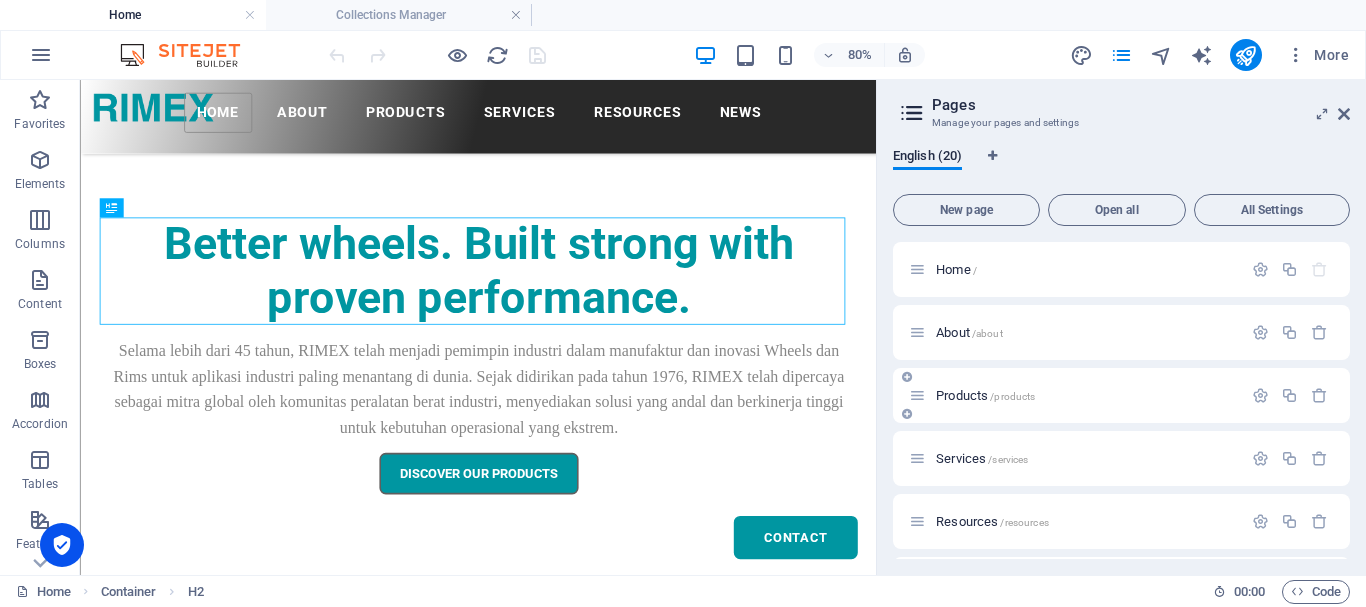 click on "Products /products" at bounding box center (1075, 395) 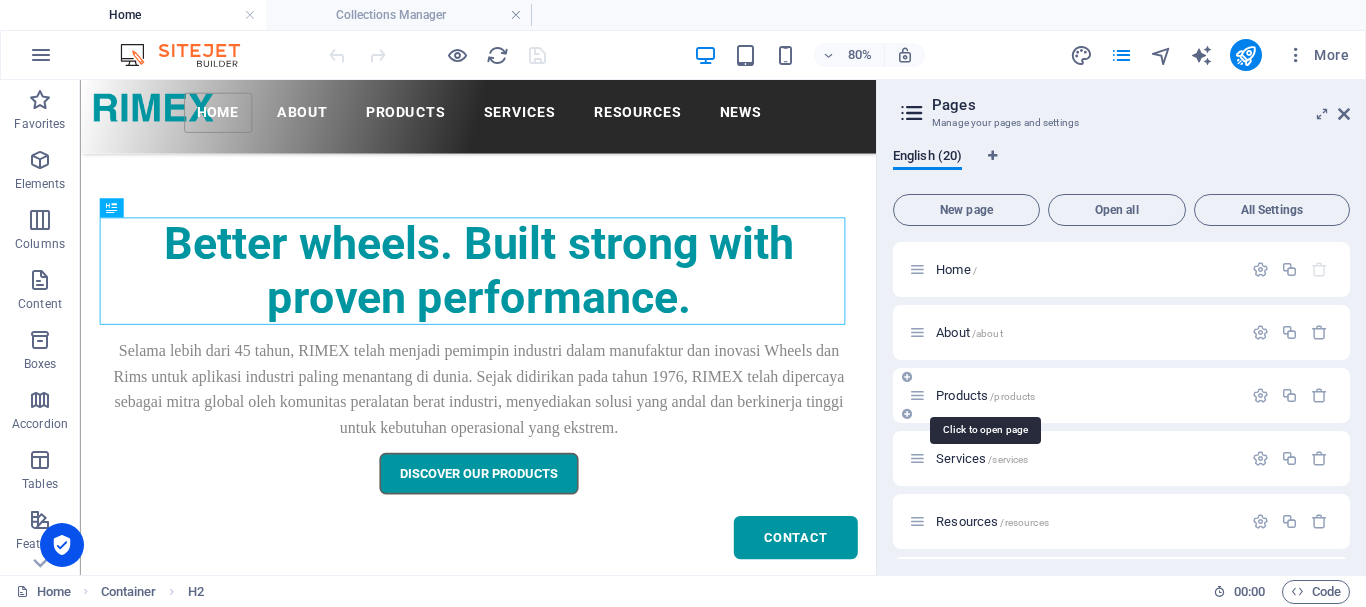 click on "Products /products" at bounding box center [985, 395] 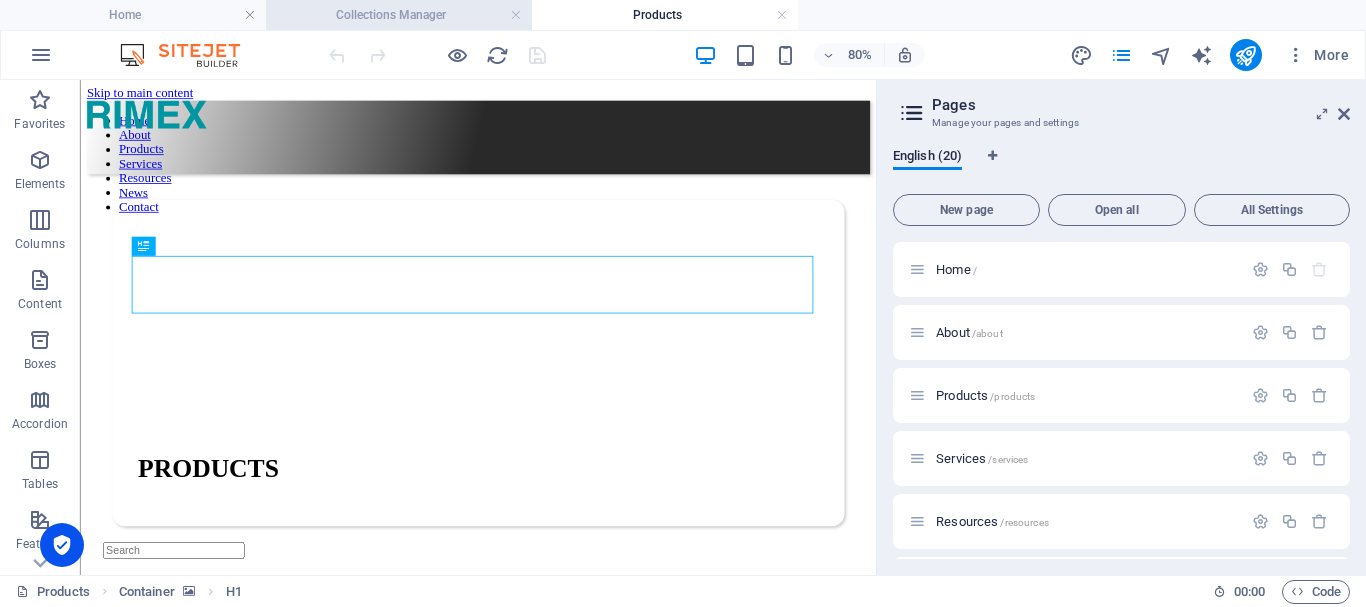 scroll, scrollTop: 0, scrollLeft: 0, axis: both 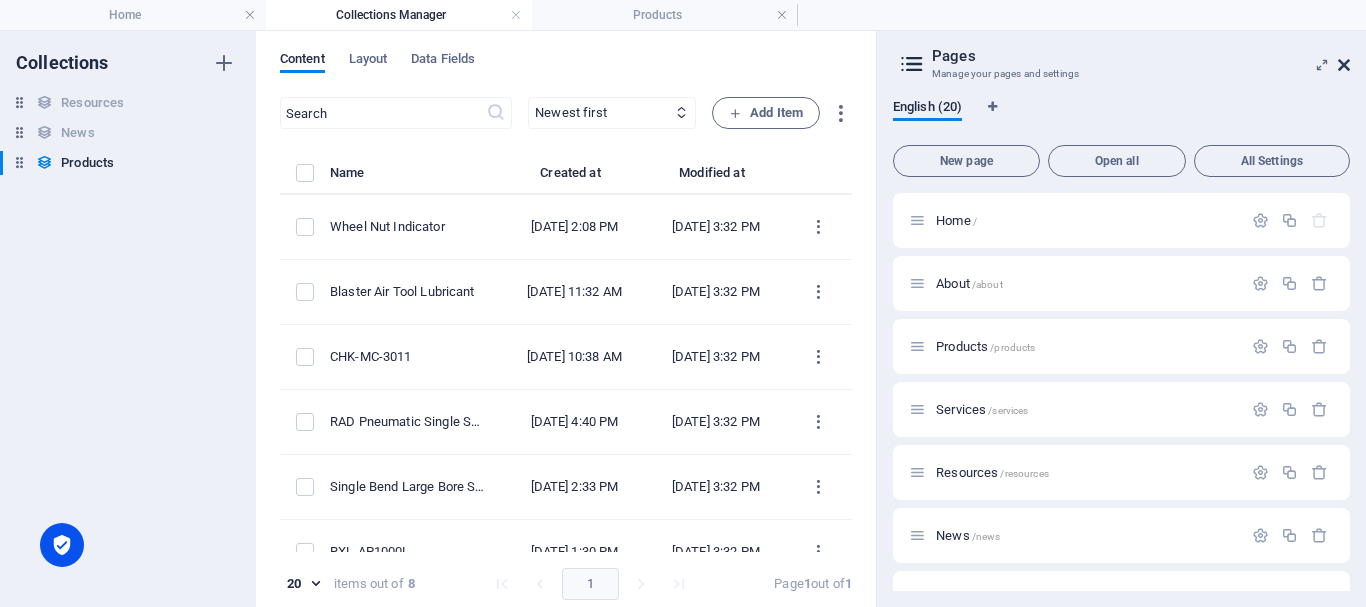 click at bounding box center [1344, 65] 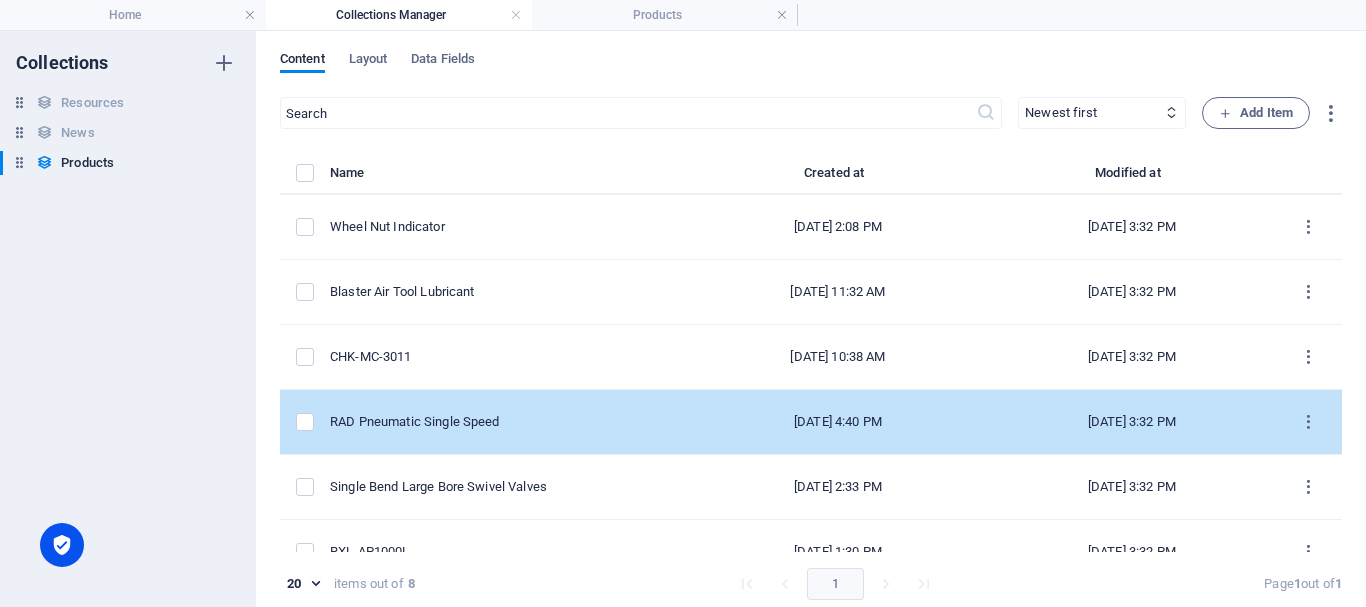 scroll, scrollTop: 100, scrollLeft: 0, axis: vertical 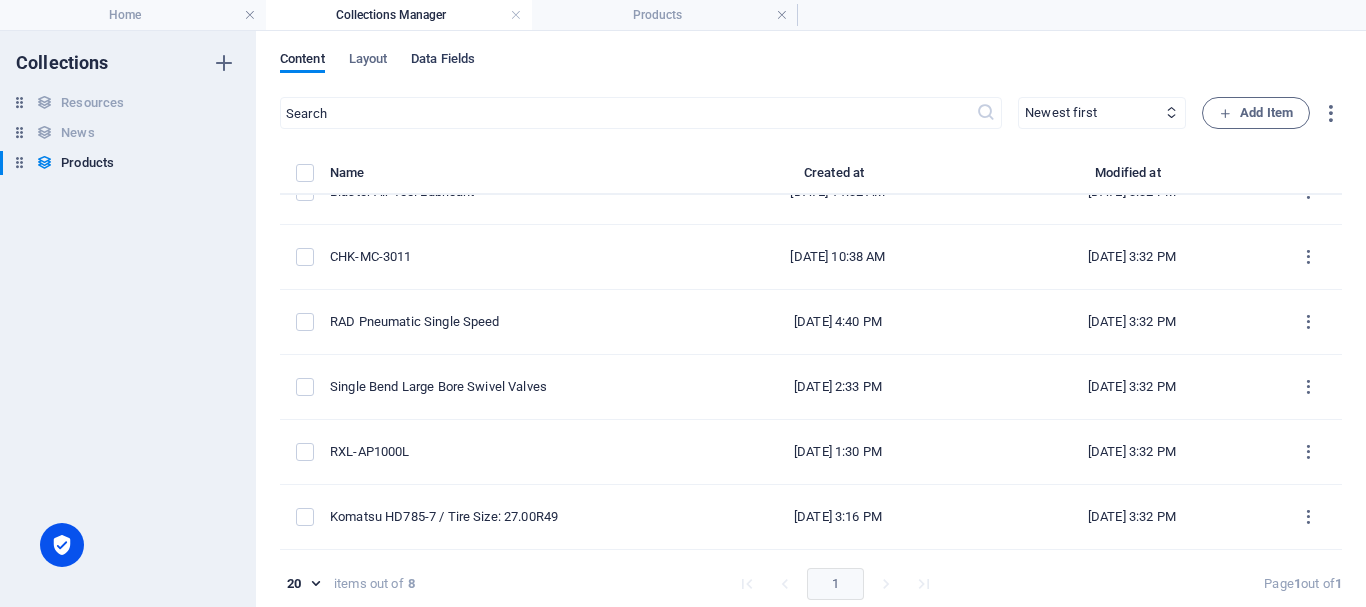 click on "Data Fields" at bounding box center [443, 61] 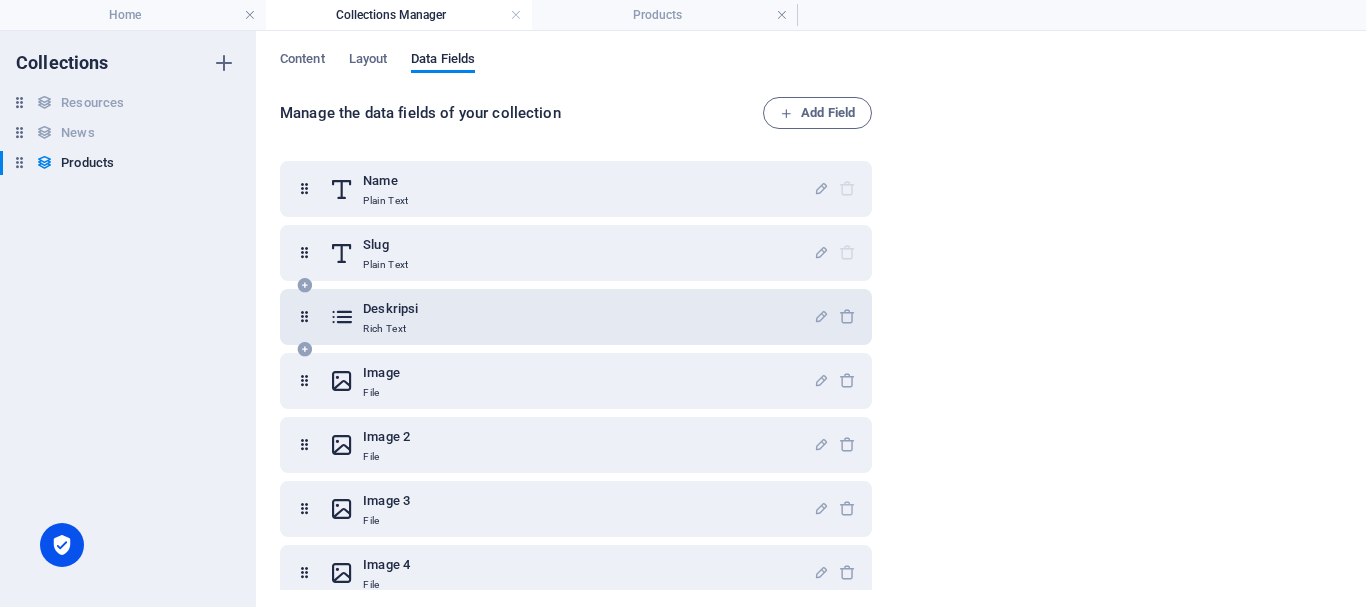 scroll, scrollTop: 83, scrollLeft: 0, axis: vertical 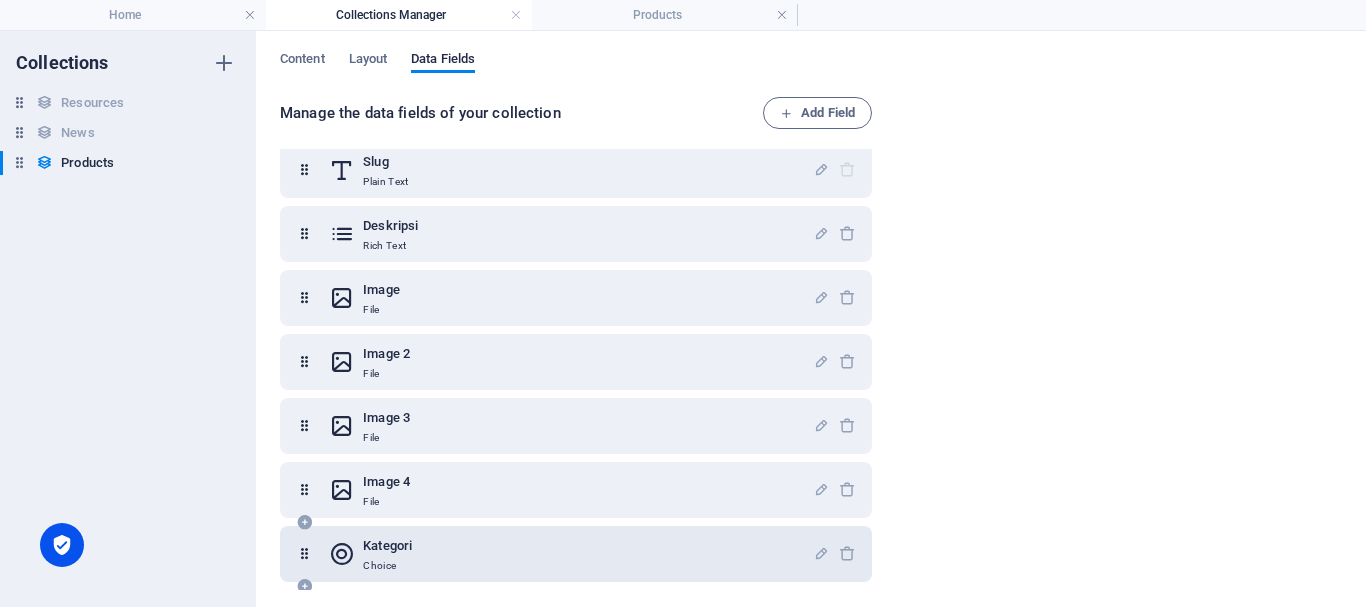click on "Kategori" at bounding box center [387, 546] 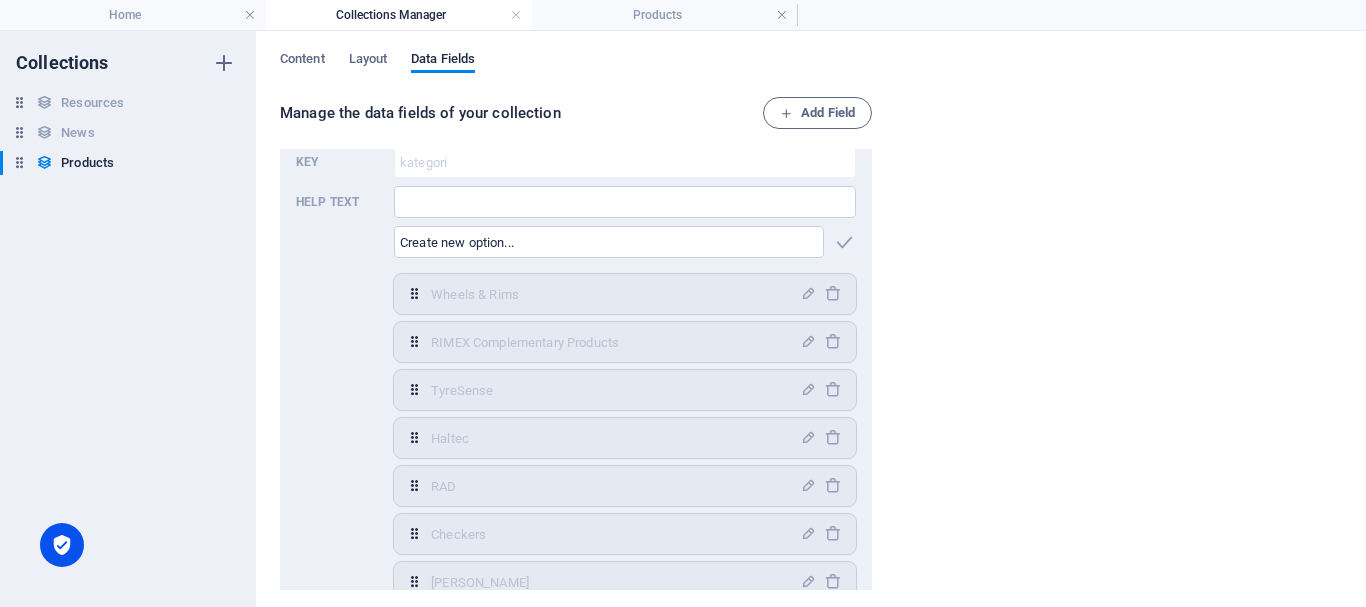 scroll, scrollTop: 383, scrollLeft: 0, axis: vertical 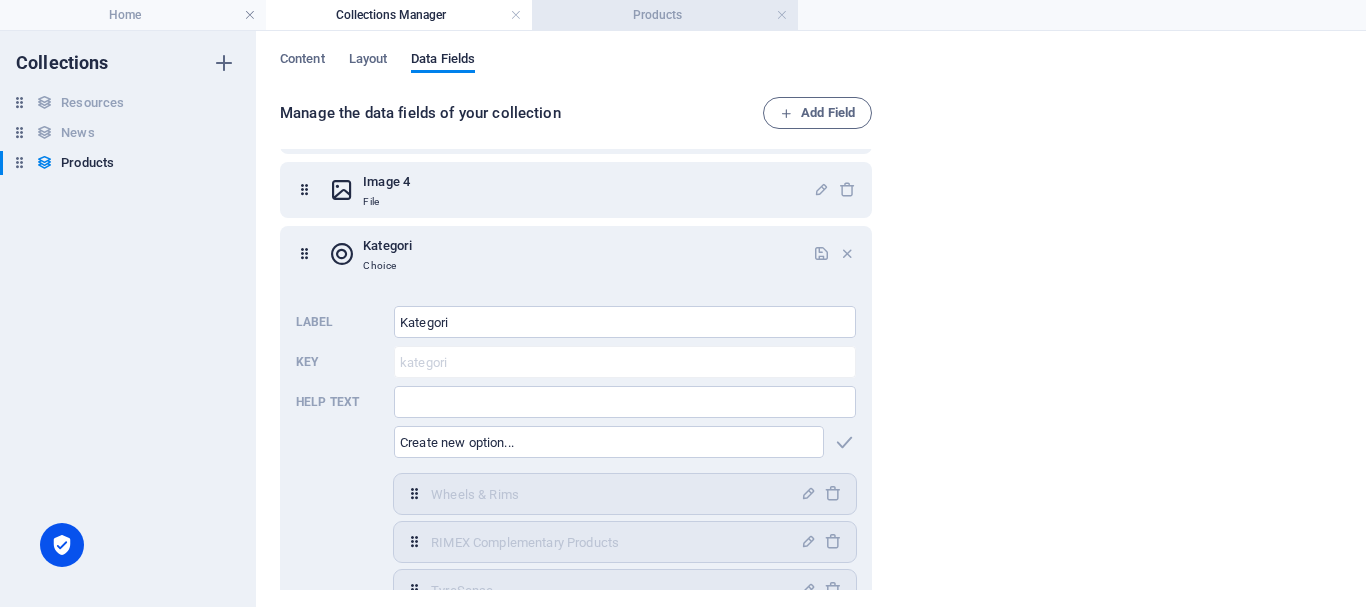click on "Products" at bounding box center [665, 15] 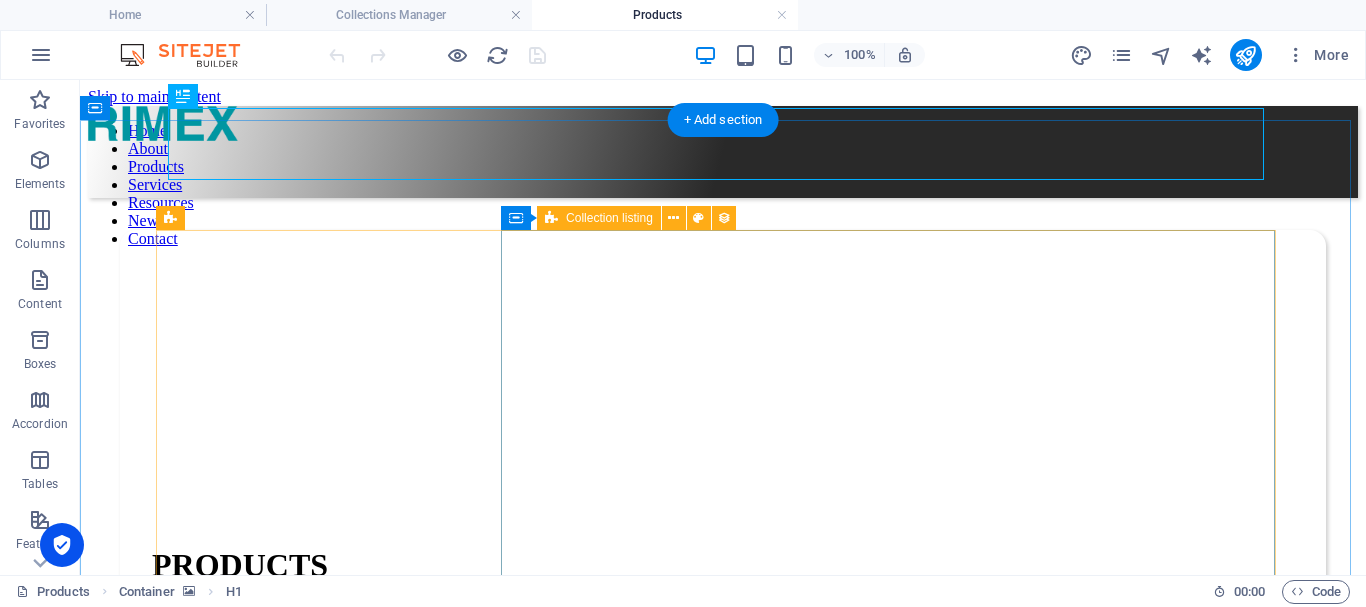 scroll, scrollTop: 200, scrollLeft: 0, axis: vertical 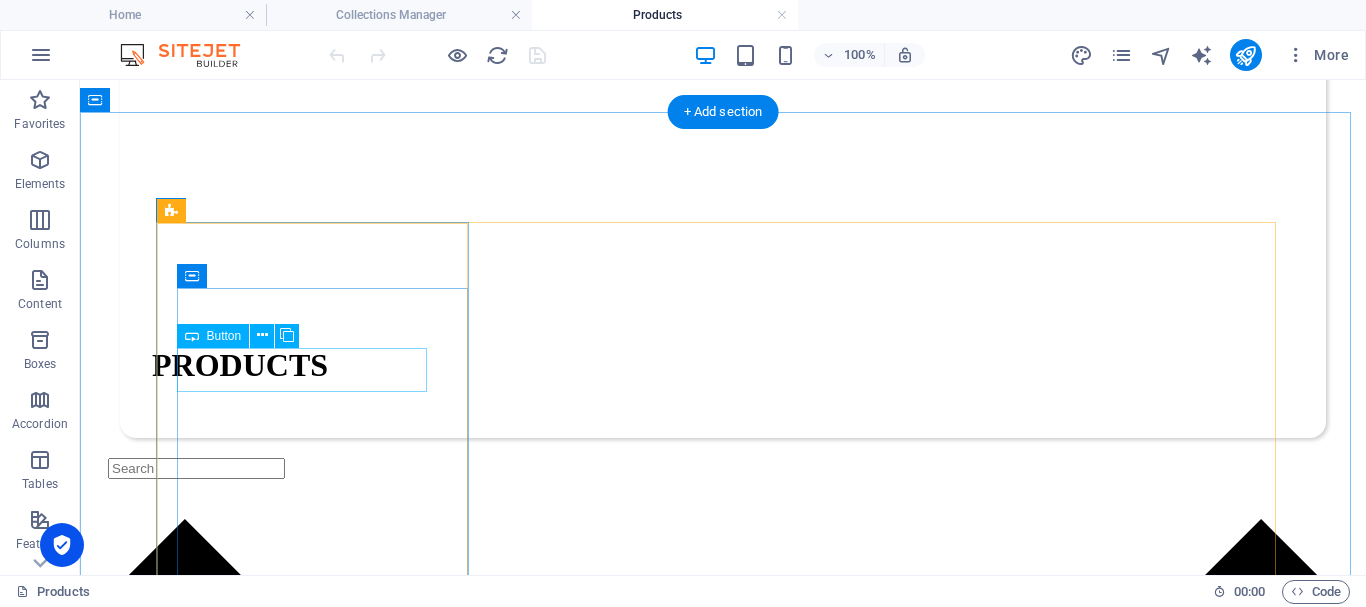 click on "Wheels & Rims" at bounding box center [733, 1860] 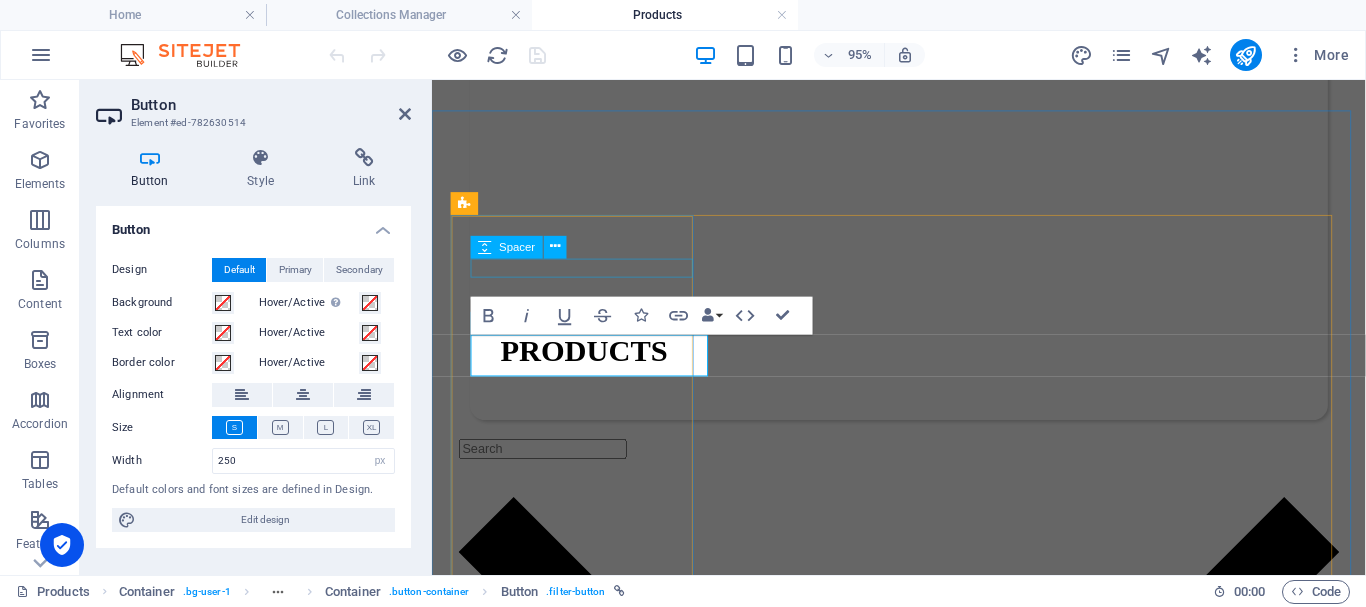 click at bounding box center (933, 1520) 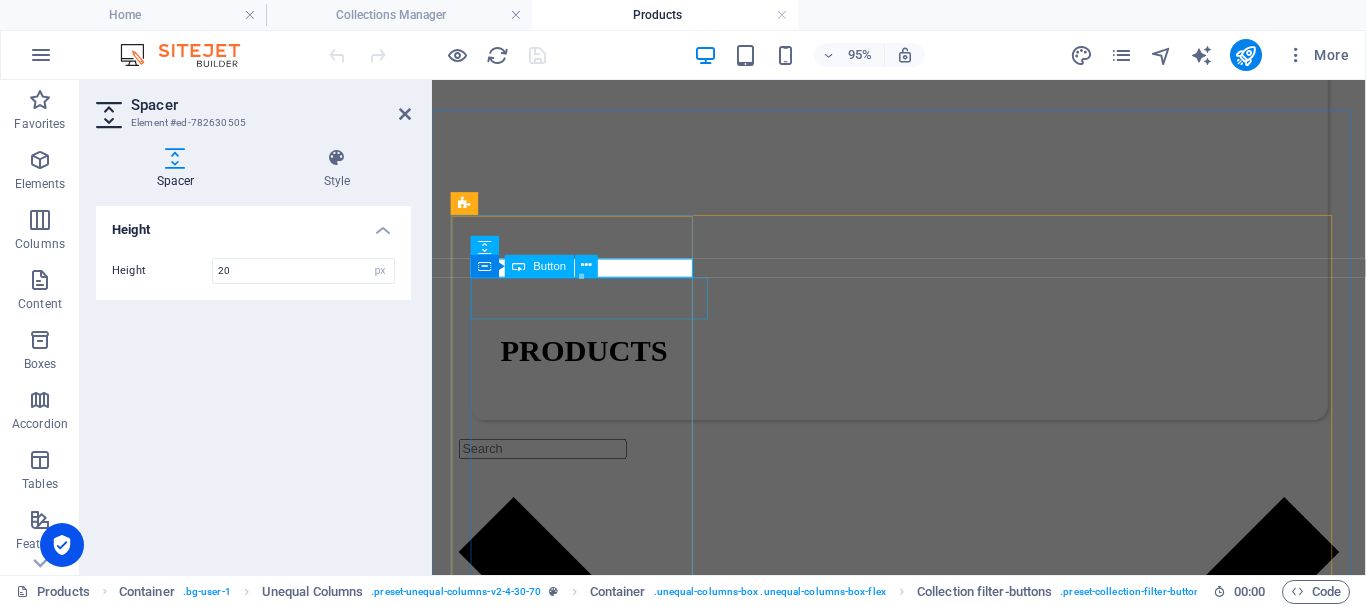 click on "Semua Kategori" at bounding box center (933, 1539) 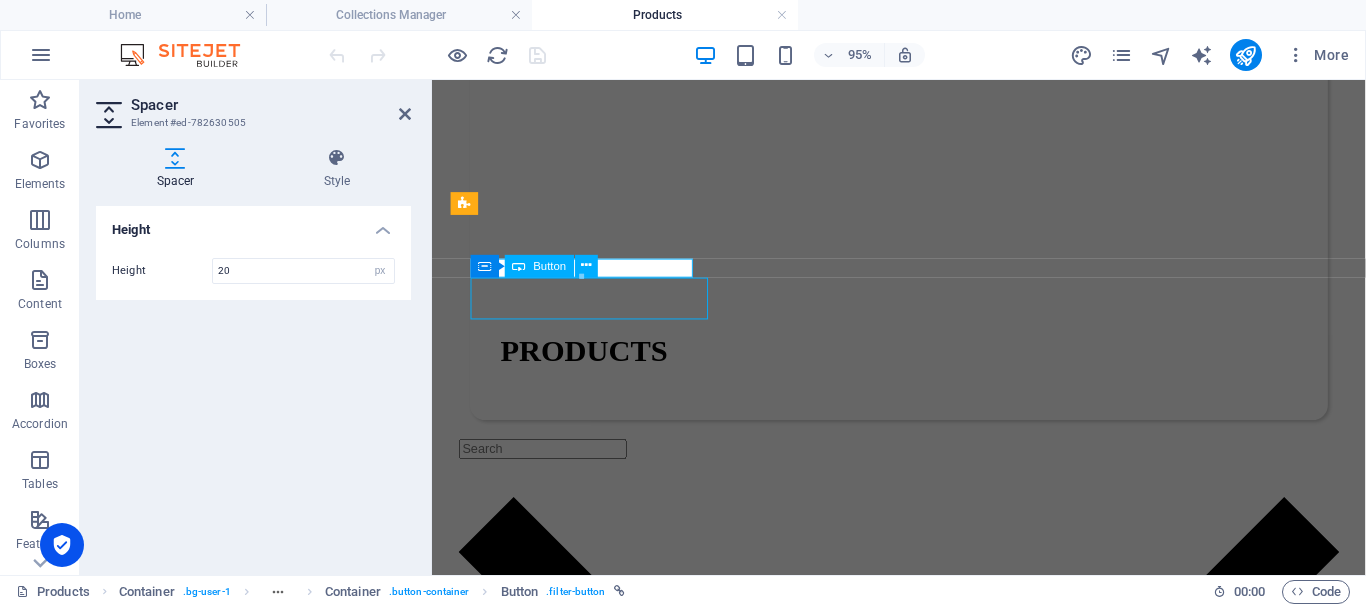 click on "Semua Kategori" at bounding box center (933, 1539) 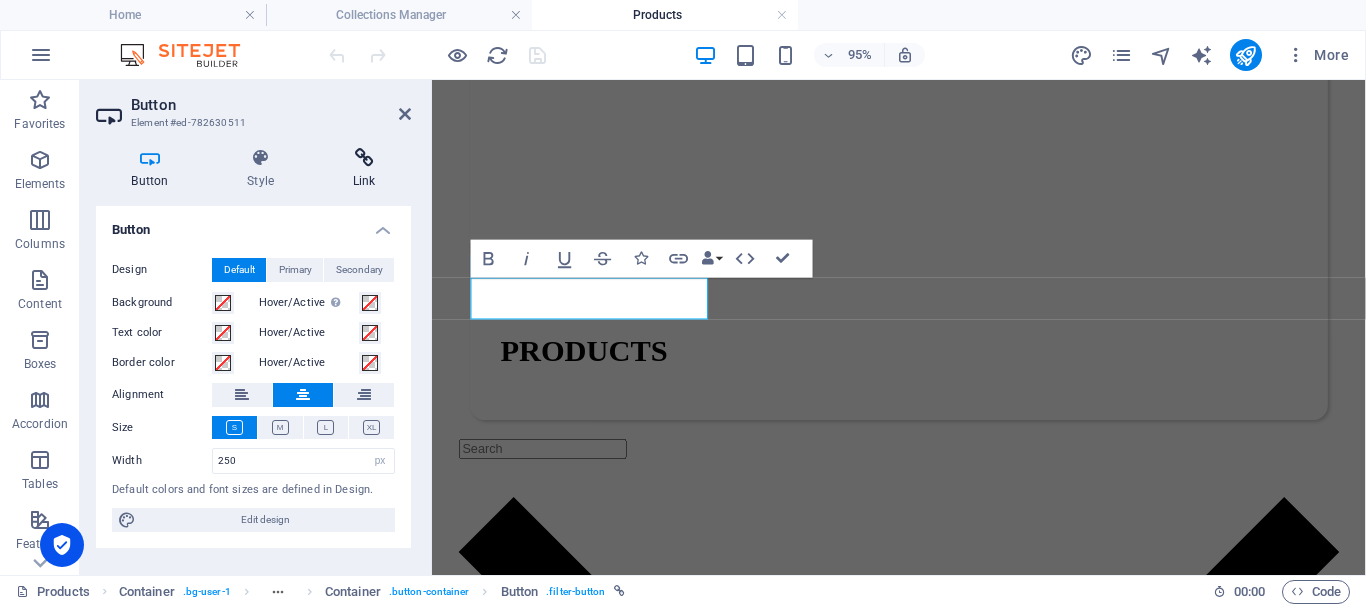 click on "Link" at bounding box center (364, 169) 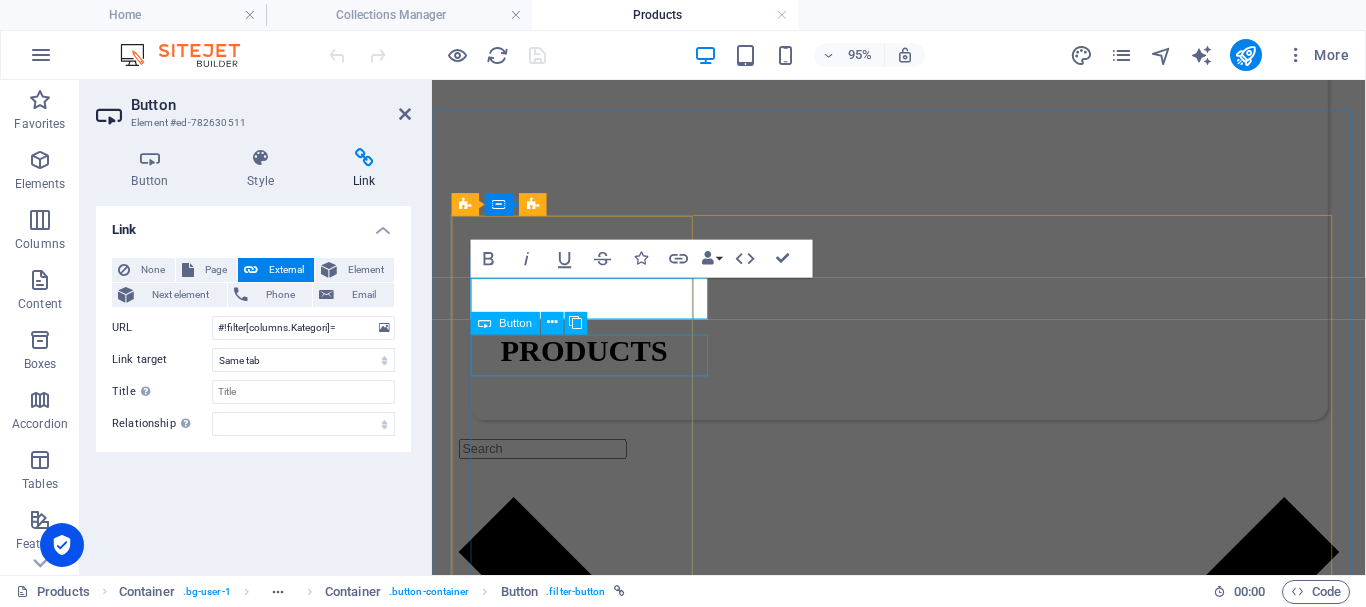 click on "Wheels & Rims" at bounding box center (933, 1557) 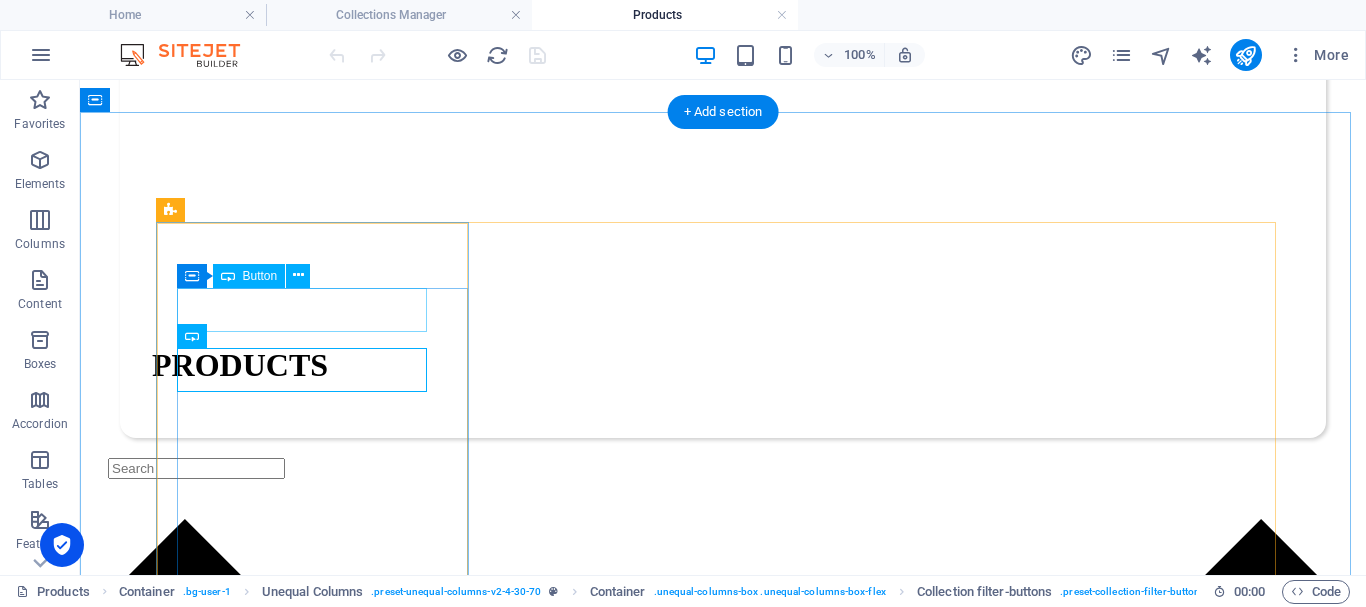 click on "Semua Kategori" at bounding box center [733, 1842] 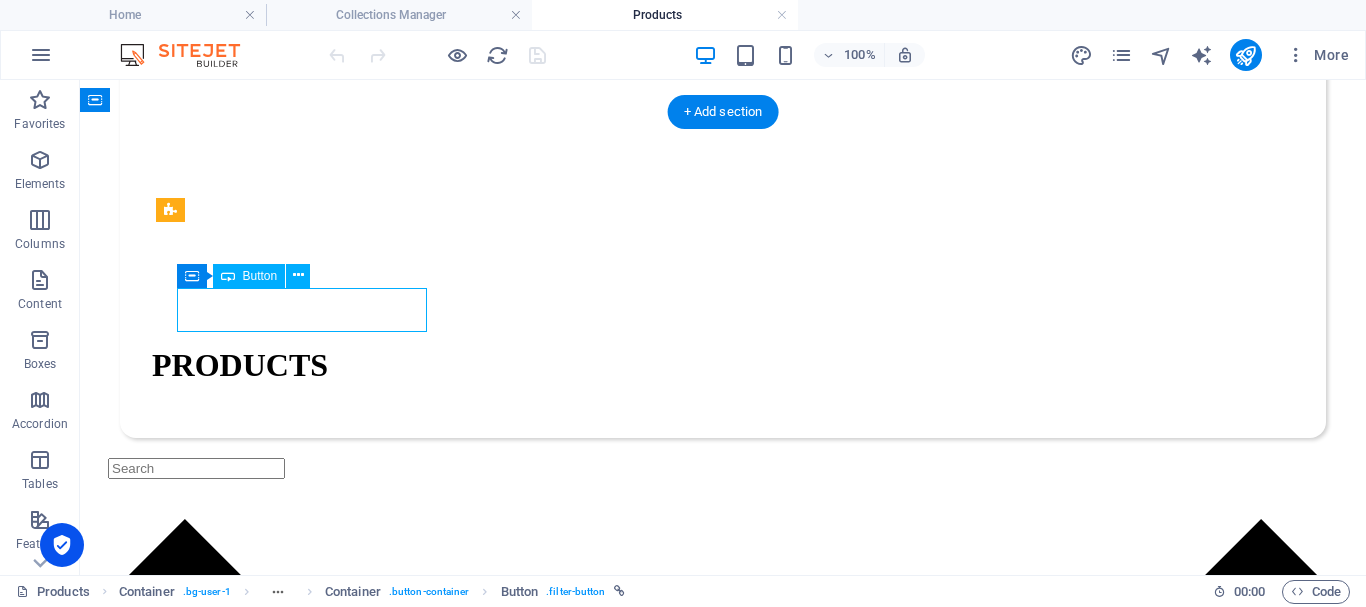 click on "Semua Kategori" at bounding box center [733, 1842] 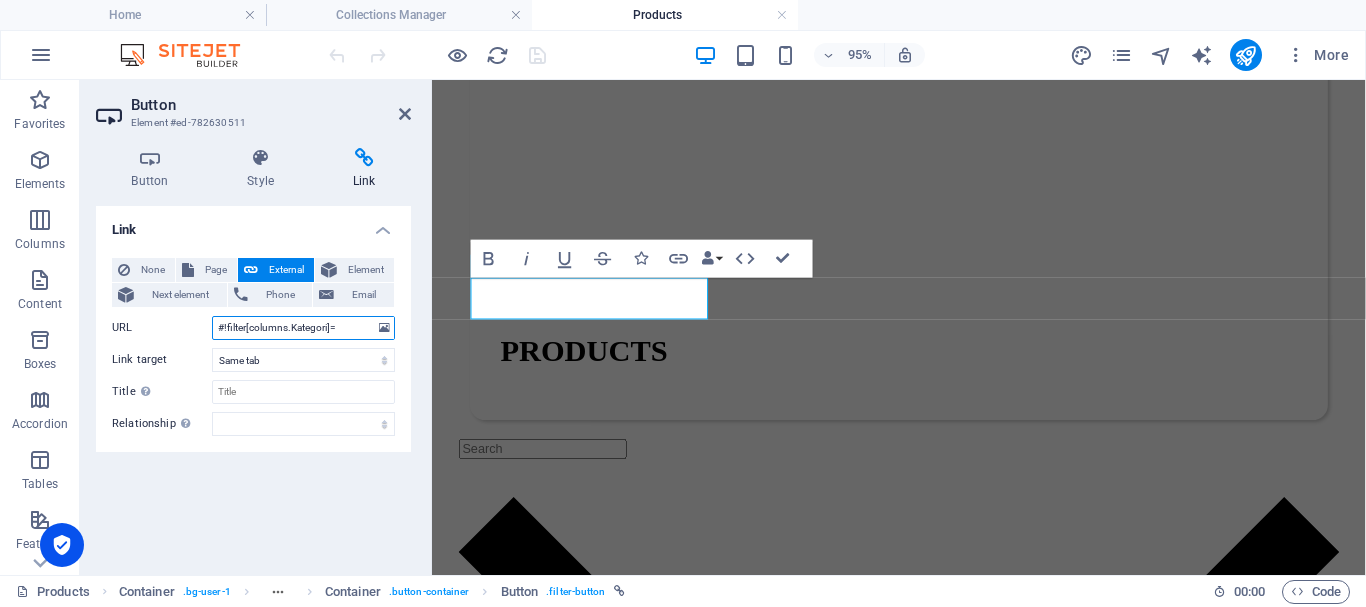 click on "#!filter[columns.Kategori]=" at bounding box center (303, 328) 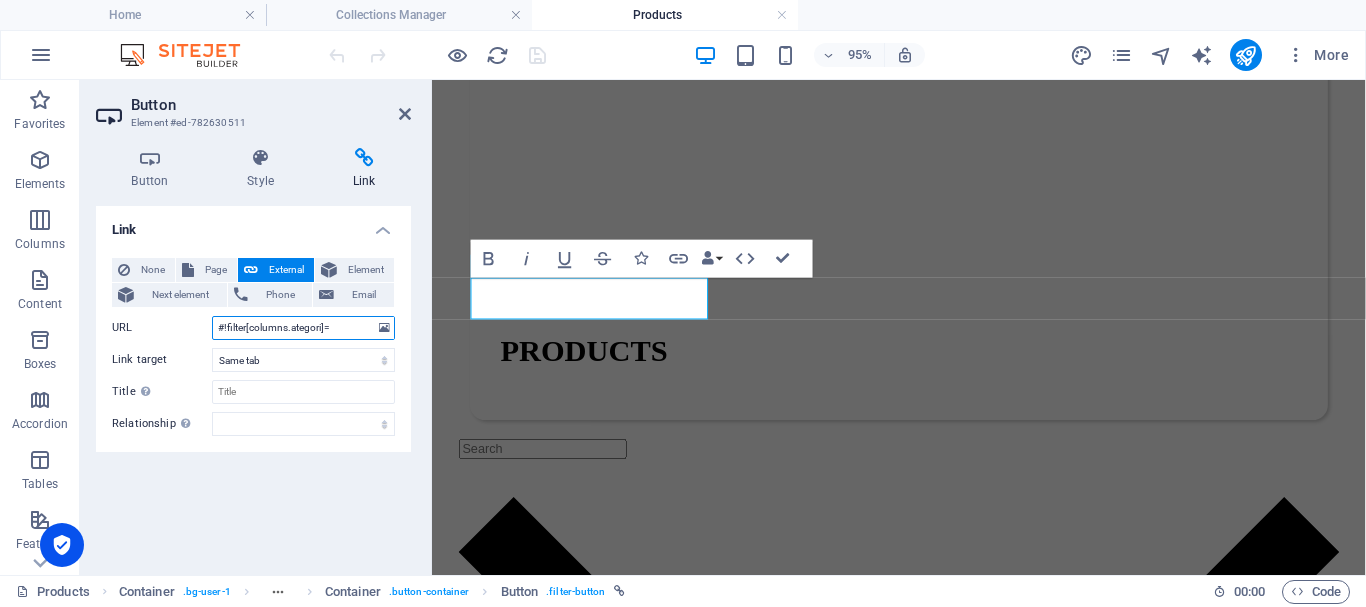 type on "#!filter[columns.kategori]=" 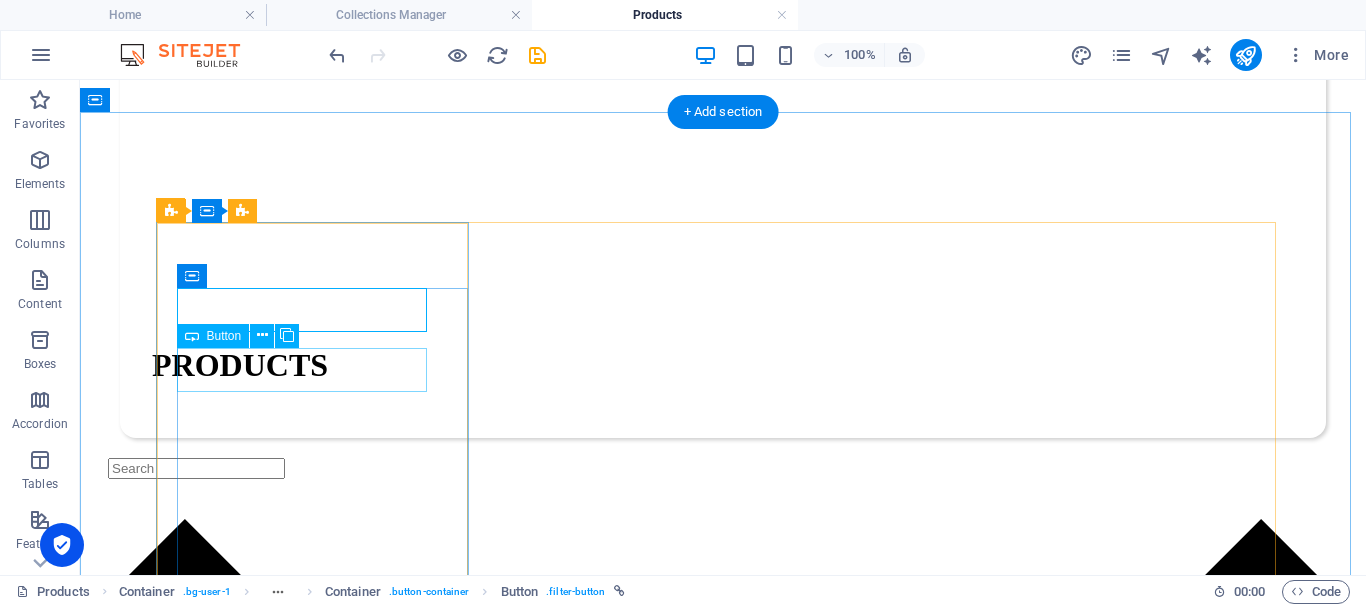 click on "Wheels & Rims" at bounding box center [733, 1860] 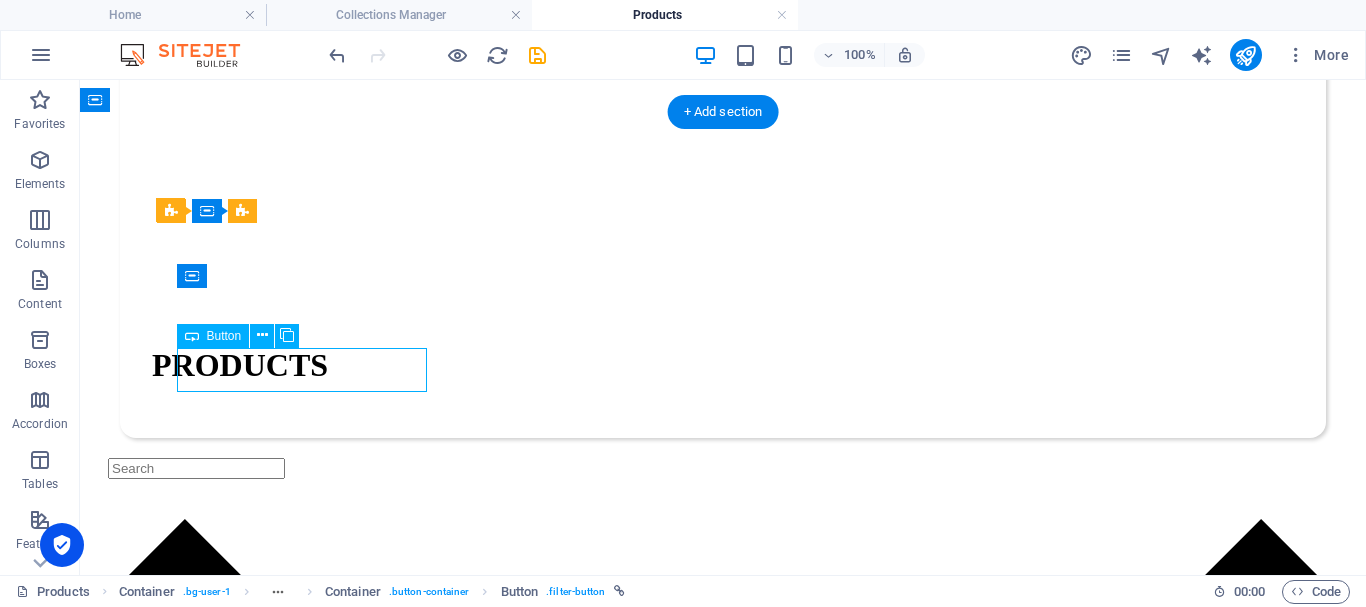 click on "Wheels & Rims" at bounding box center [733, 1860] 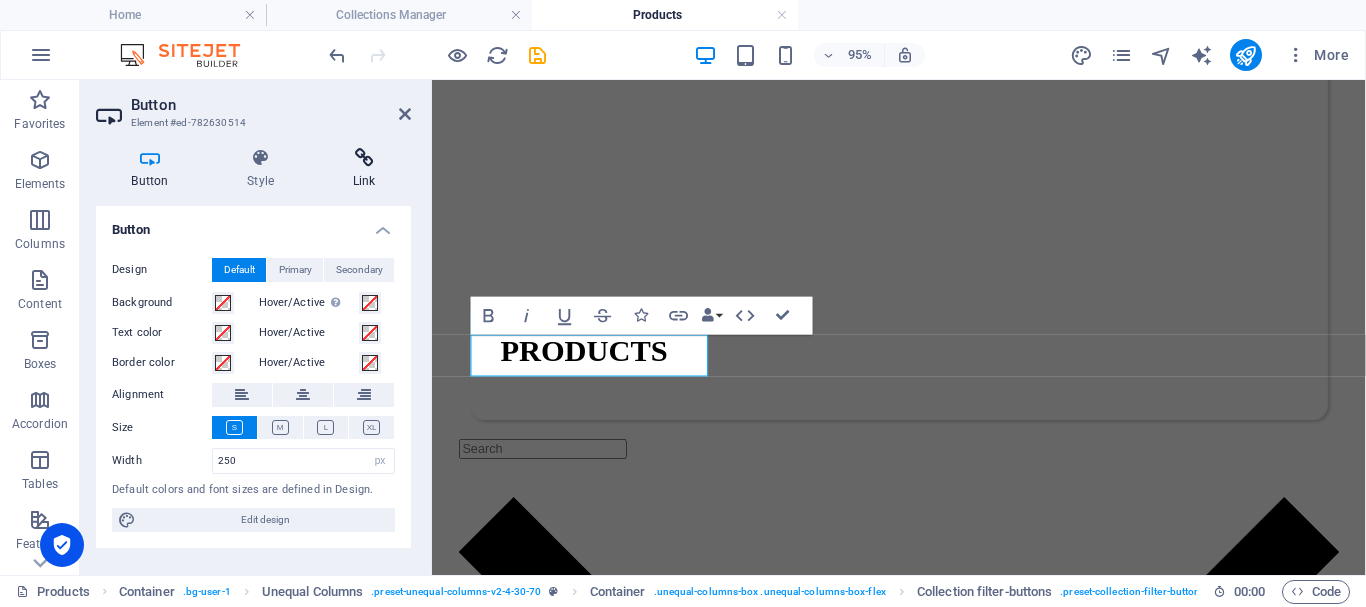 click on "Link" at bounding box center [364, 169] 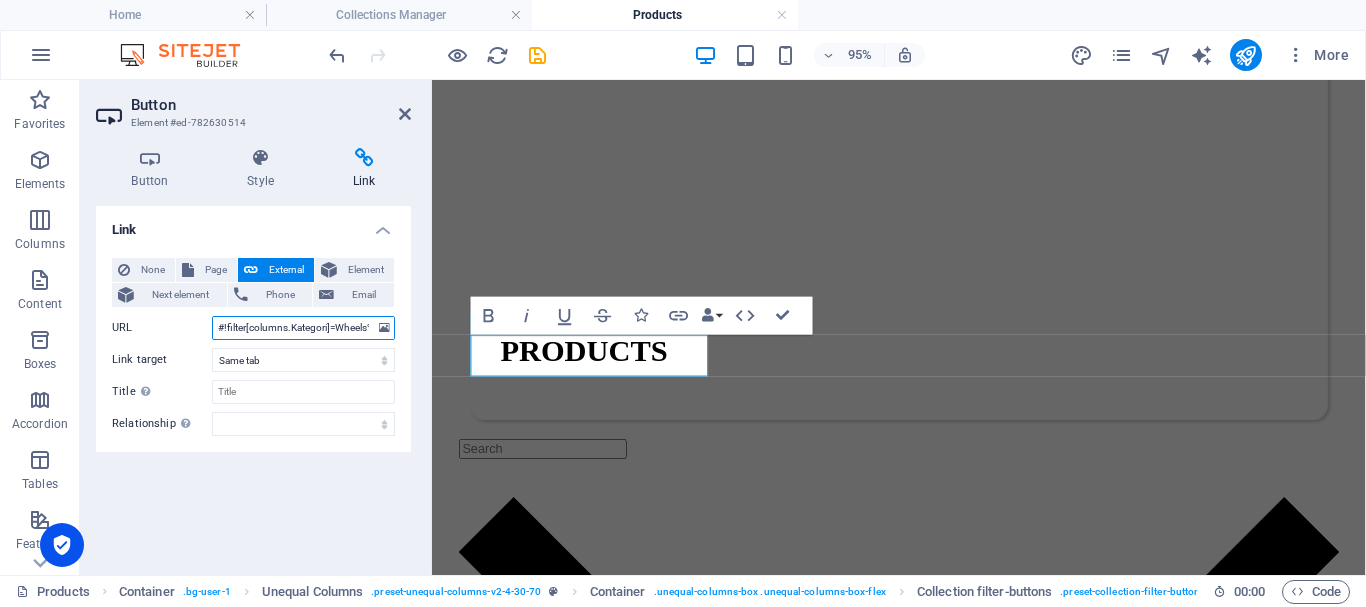 click on "#!filter[columns.Kategori]=Wheels%20%26%20Rims" at bounding box center (303, 328) 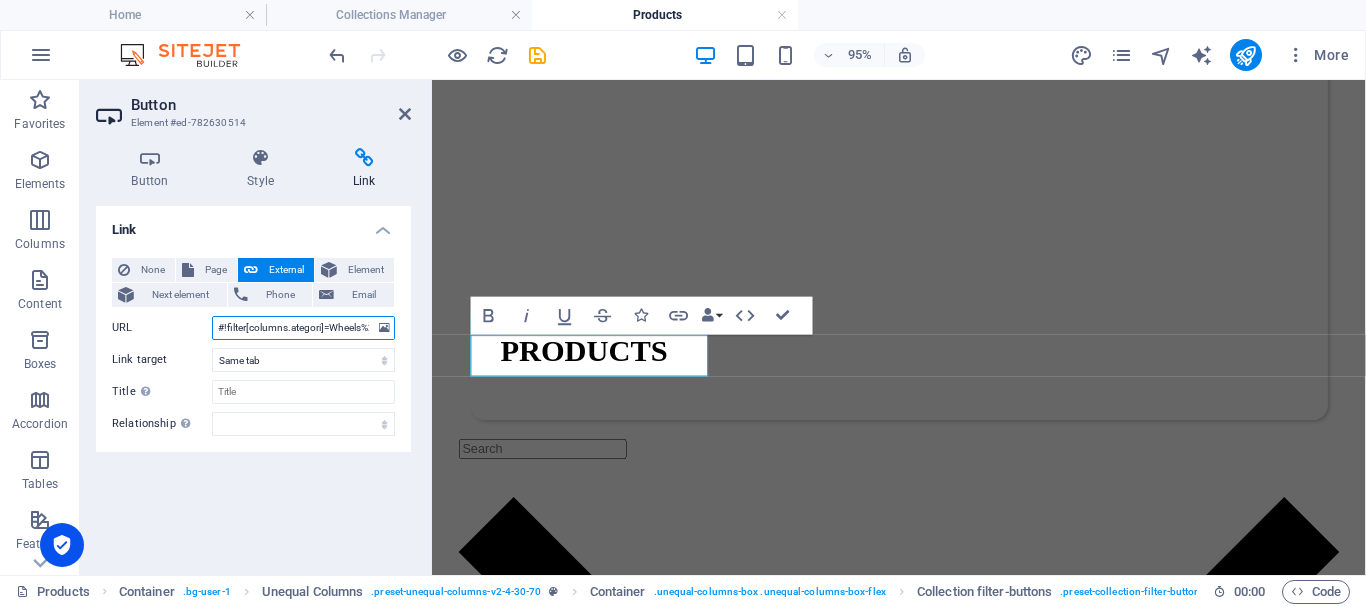 type on "#!filter[columns.kategori]=Wheels%20%26%20Rims" 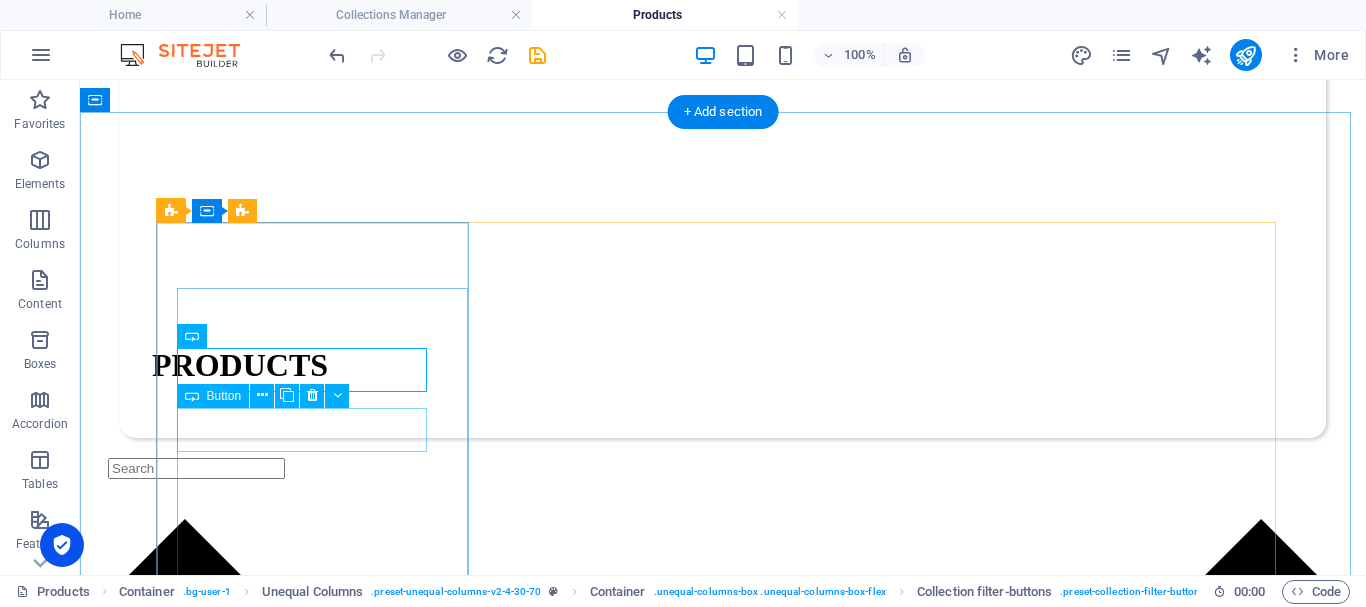 click on "RIMEX Complementary Products" at bounding box center (733, 1878) 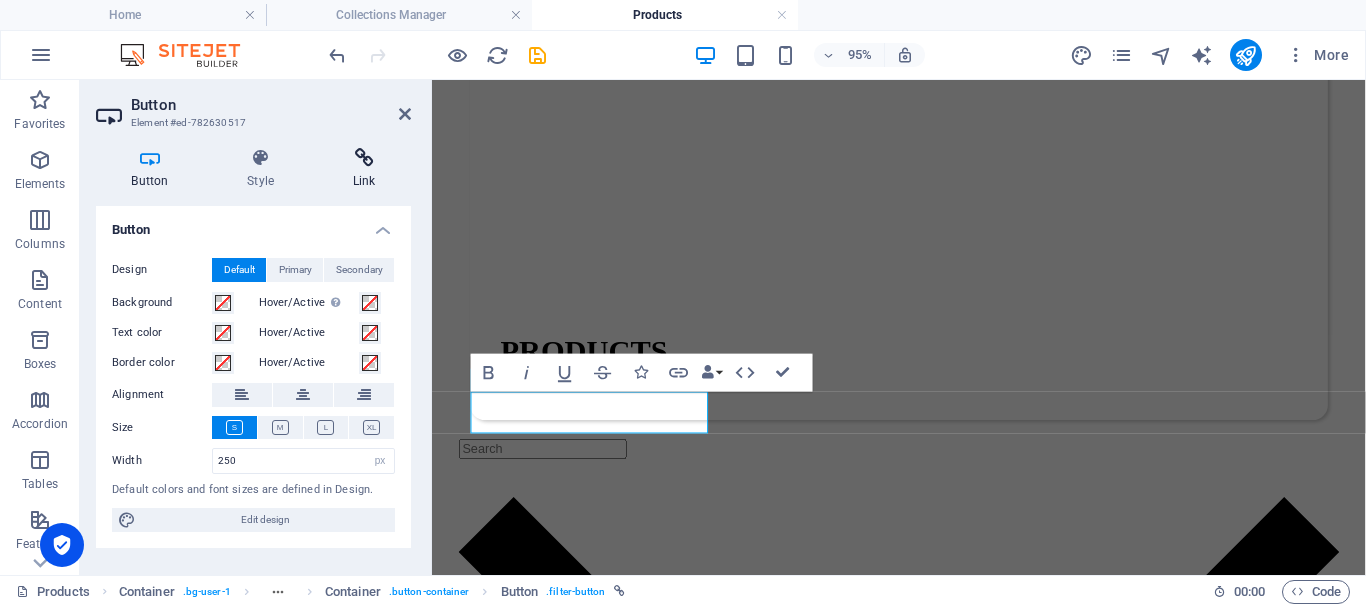 click on "Link" at bounding box center (364, 169) 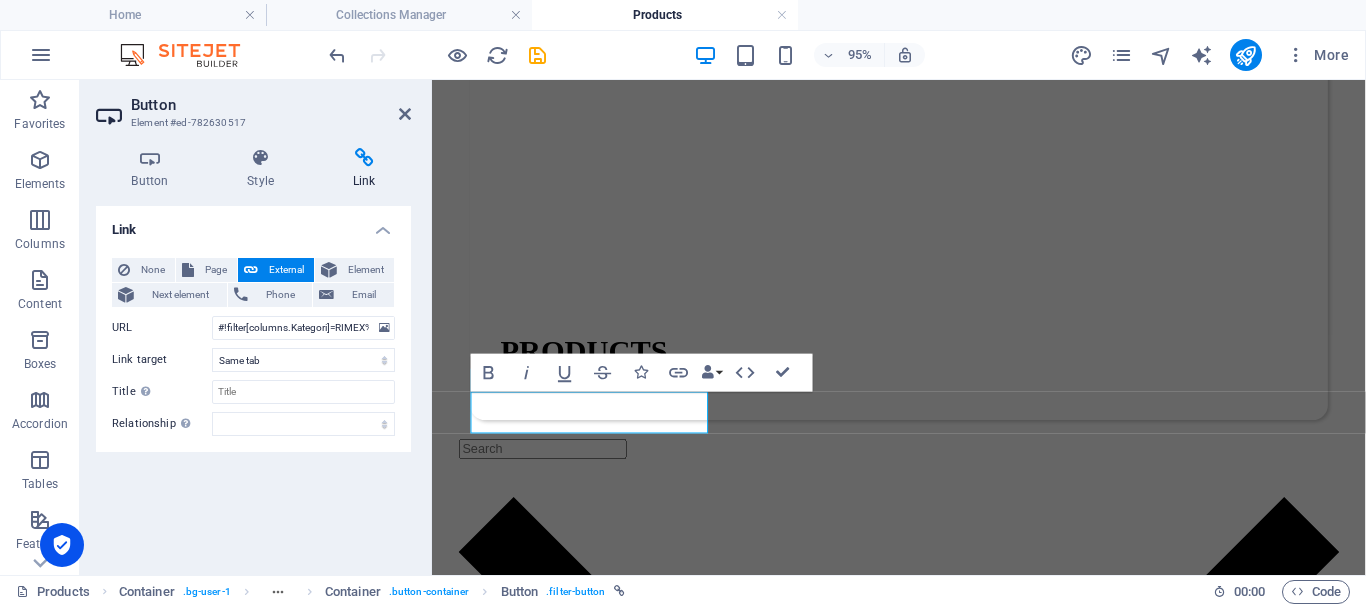 click on "None Page External Element Next element Phone Email Page Home About Products Services Resources News Contact Legal Notice Privacy Kategori Template Wheels &amp; Rims Kategori Template RIMEX Complementary Products Kategori Template Haltec Kategori Template RAD Kategori Template Checkers Kategori Template [PERSON_NAME] Kategori Template Others Search Element
URL #!filter[columns.Kategori]=RIMEX%20Complementary%20Products Phone Email Link target New tab Same tab Overlay Title Additional link description, should not be the same as the link text. The title is most often shown as a tooltip text when the mouse moves over the element. Leave empty if uncertain. Relationship Sets the  relationship of this link to the link target . For example, the value "nofollow" instructs search engines not to follow the link. Can be left empty. alternate author bookmark external help license next nofollow noreferrer noopener prev search tag" at bounding box center [253, 347] 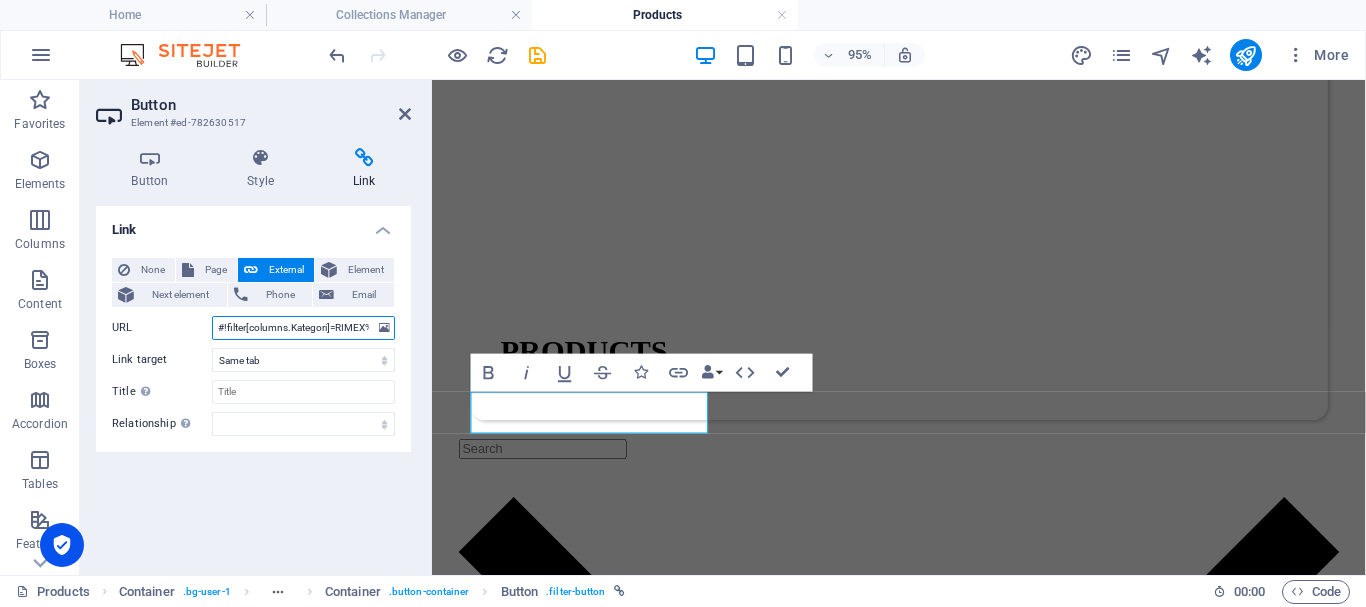 click on "#!filter[columns.Kategori]=RIMEX%20Complementary%20Products" at bounding box center (303, 328) 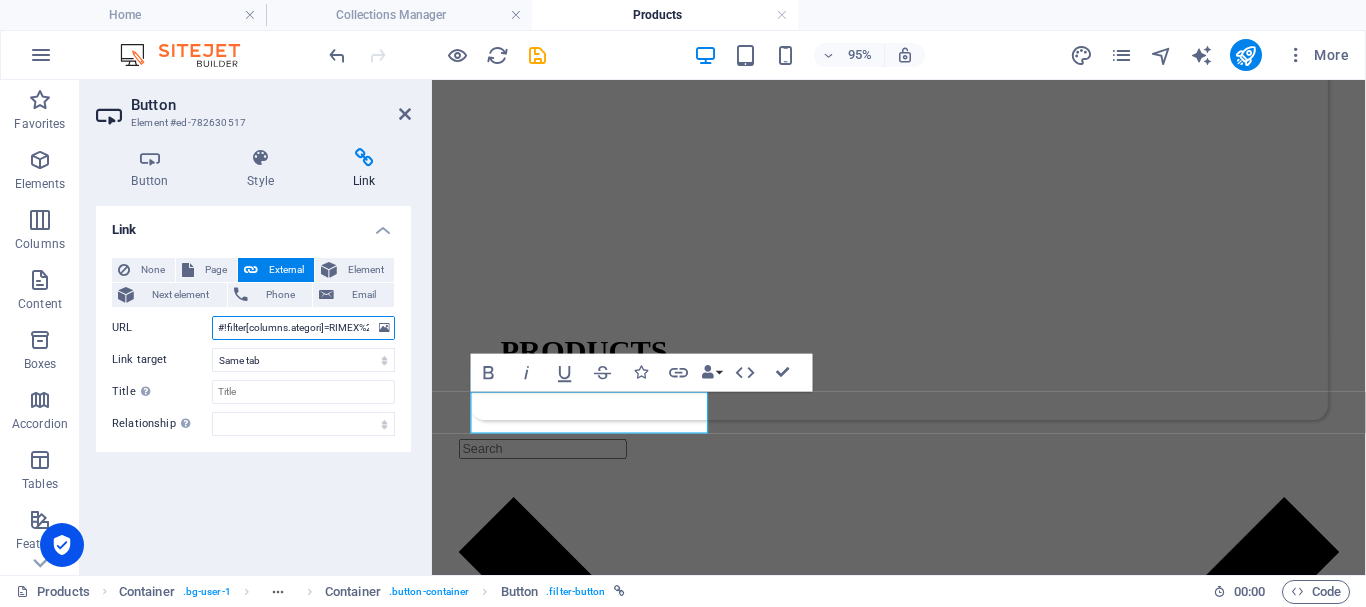 type on "#!filter[columns.kategori]=RIMEX%20Complementary%20Products" 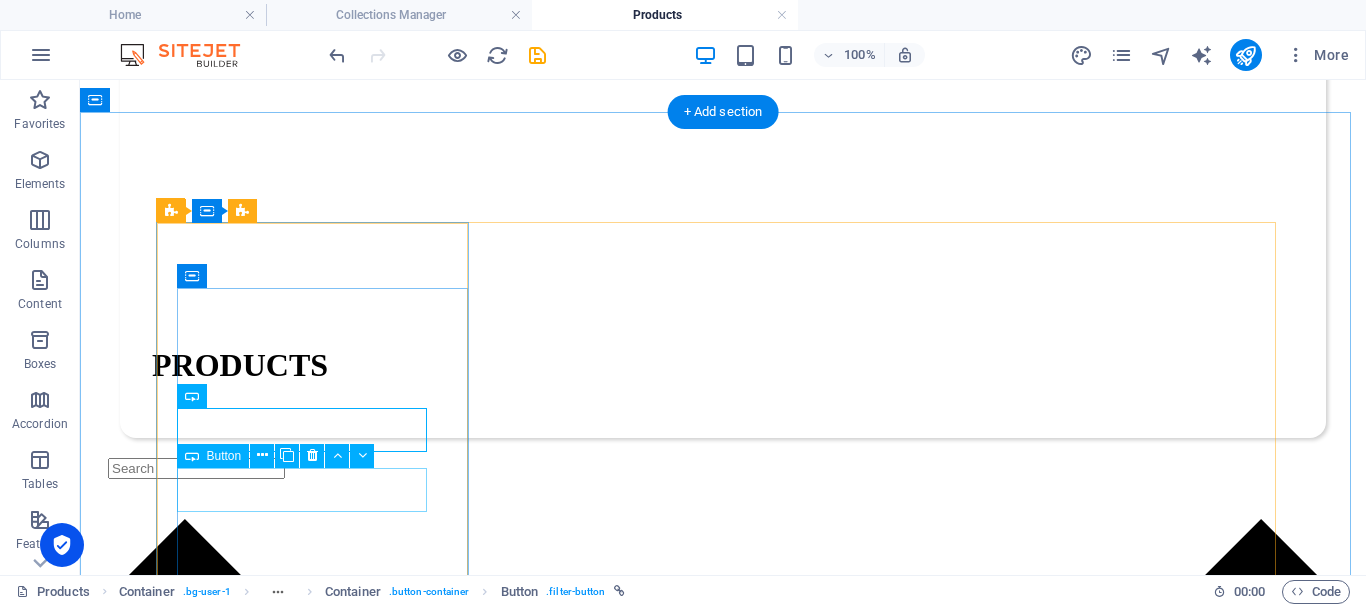click on "Haltec" at bounding box center (733, 1896) 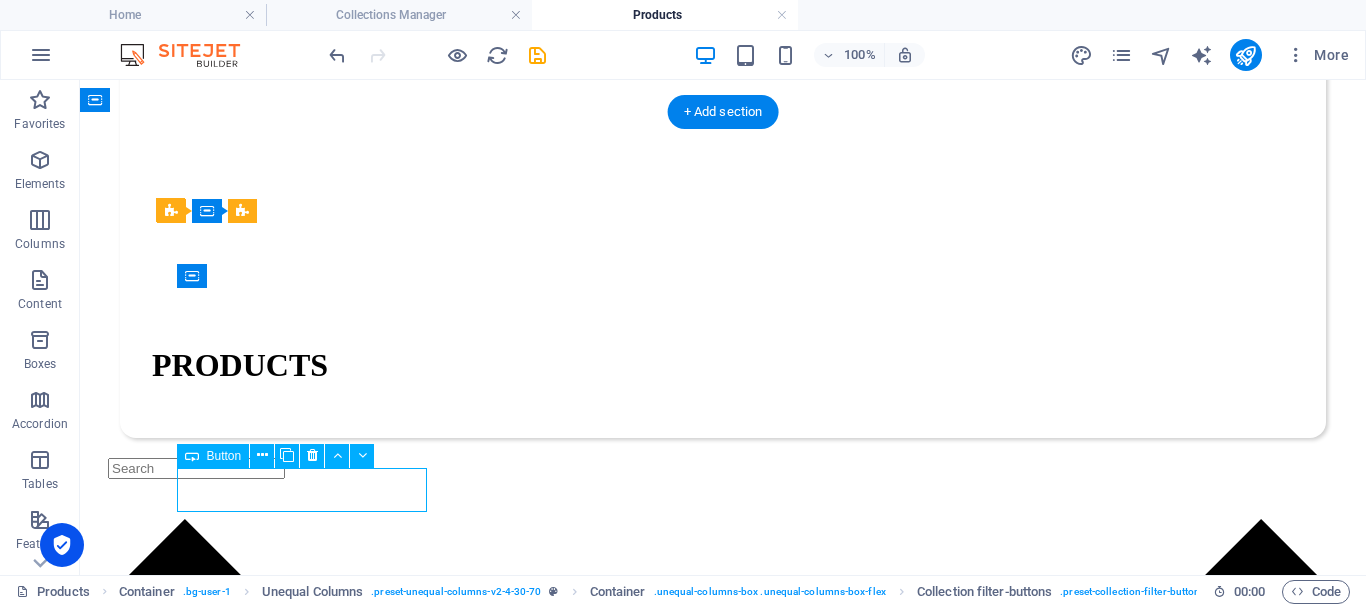 click on "Haltec" at bounding box center (733, 1896) 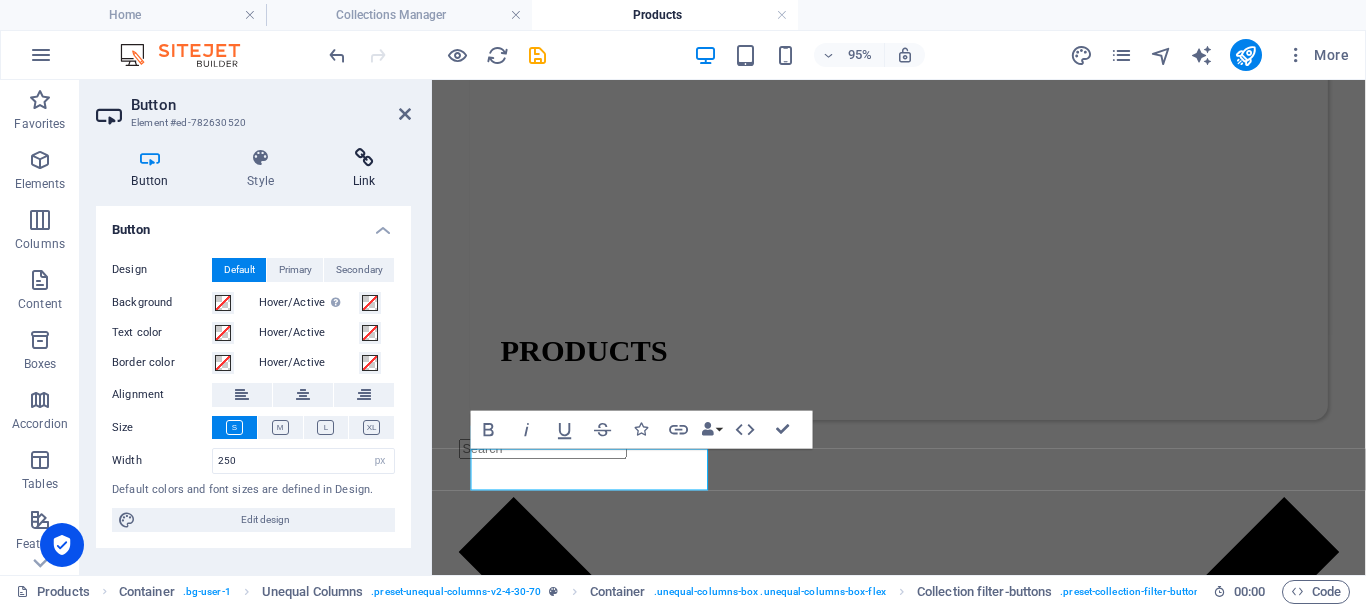 click at bounding box center [364, 158] 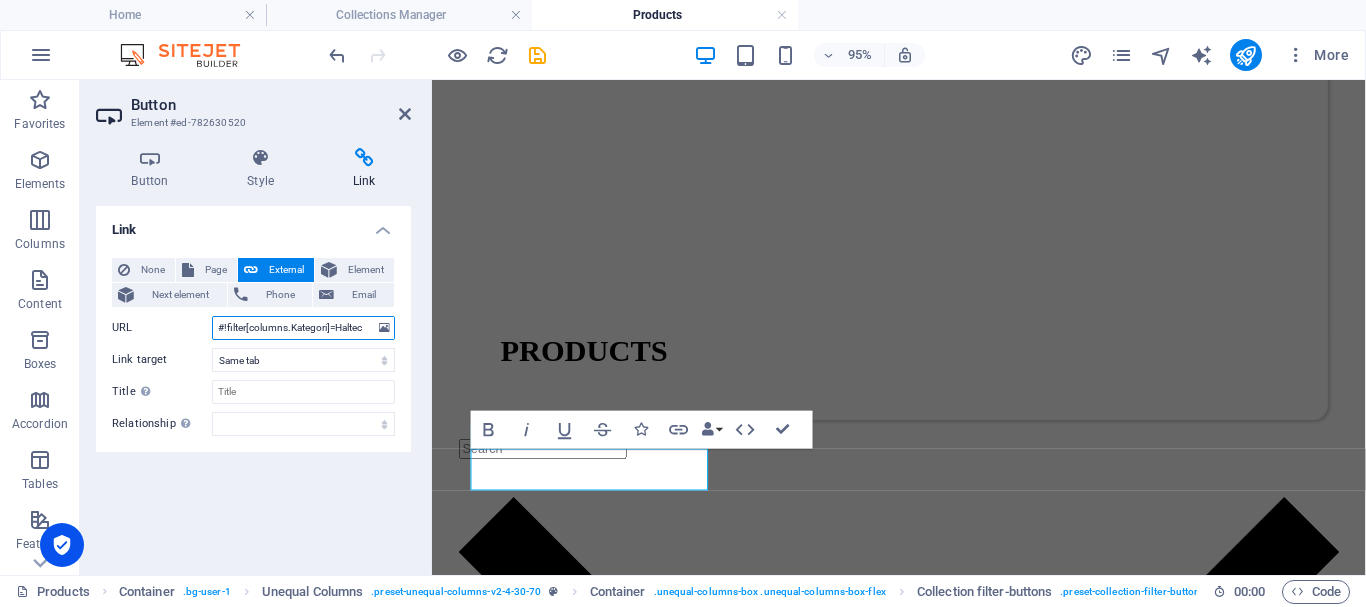 click on "#!filter[columns.Kategori]=Haltec" at bounding box center (303, 328) 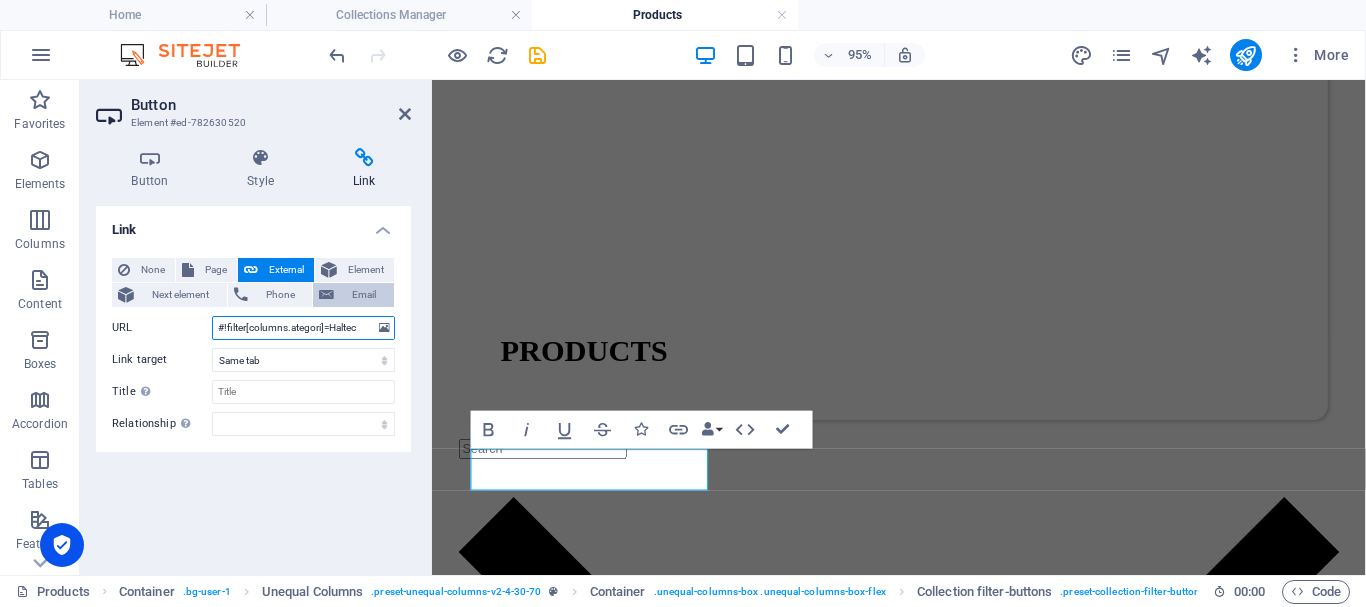 type on "#!filter[columns.kategori]=Haltec" 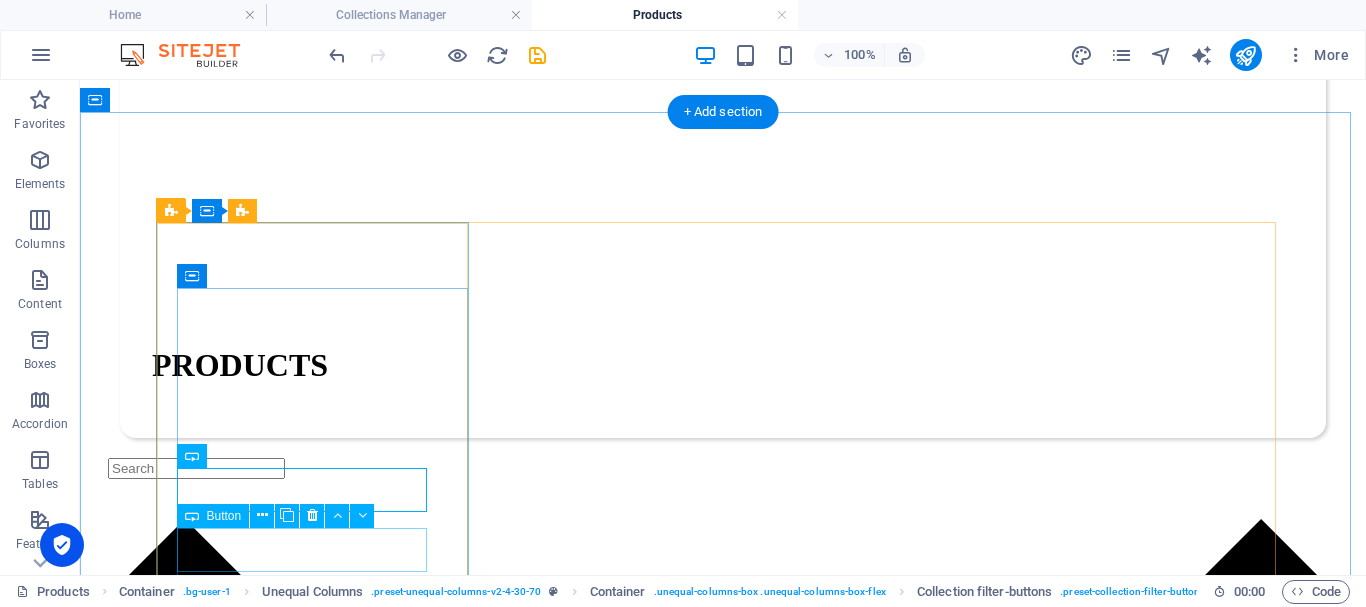click on "RAD" at bounding box center (733, 1914) 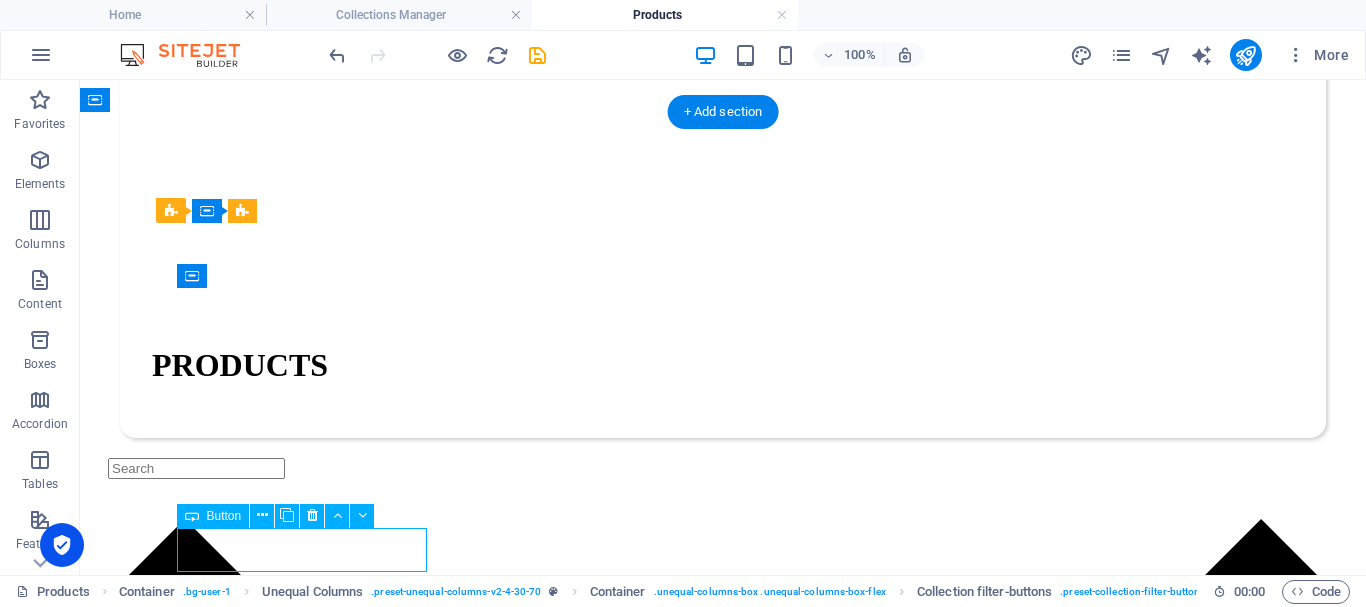 click on "RAD" at bounding box center [733, 1914] 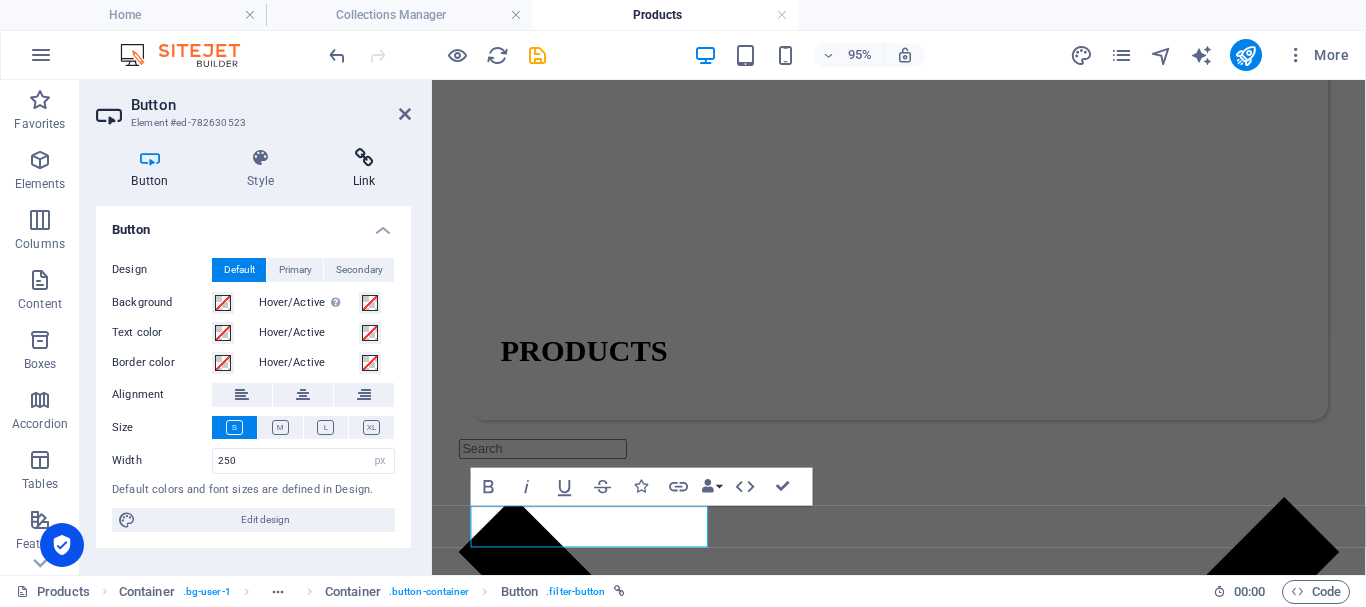 click on "Link" at bounding box center [364, 169] 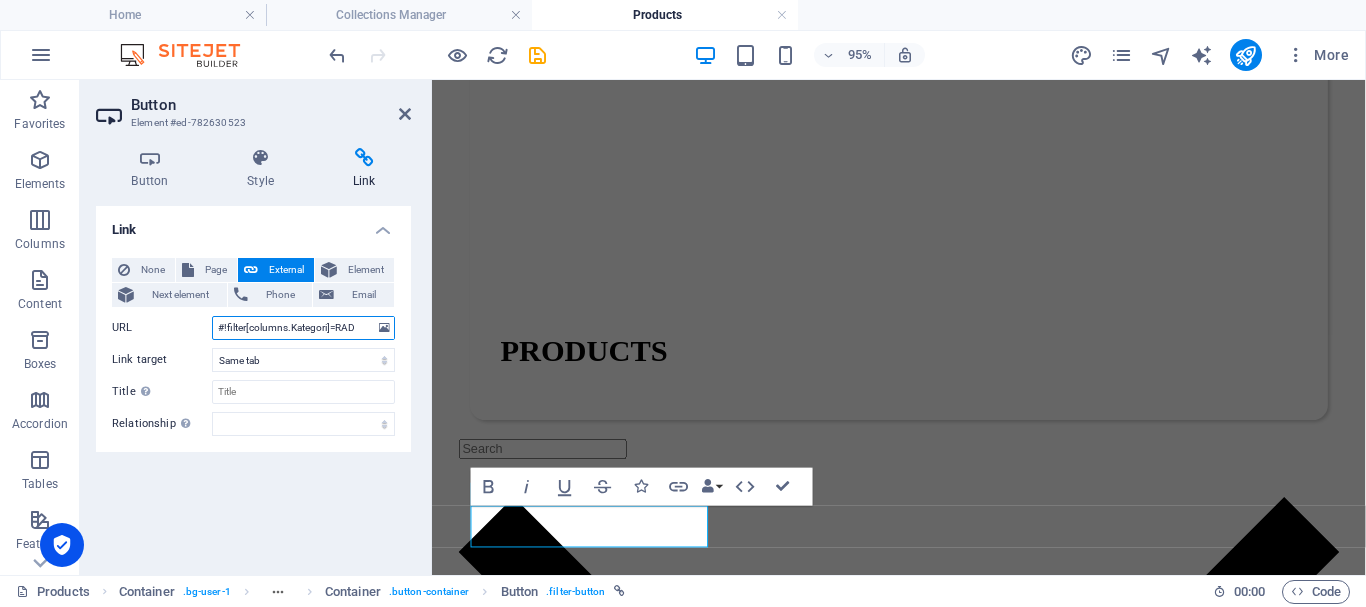 click on "#!filter[columns.Kategori]=RAD" at bounding box center (303, 328) 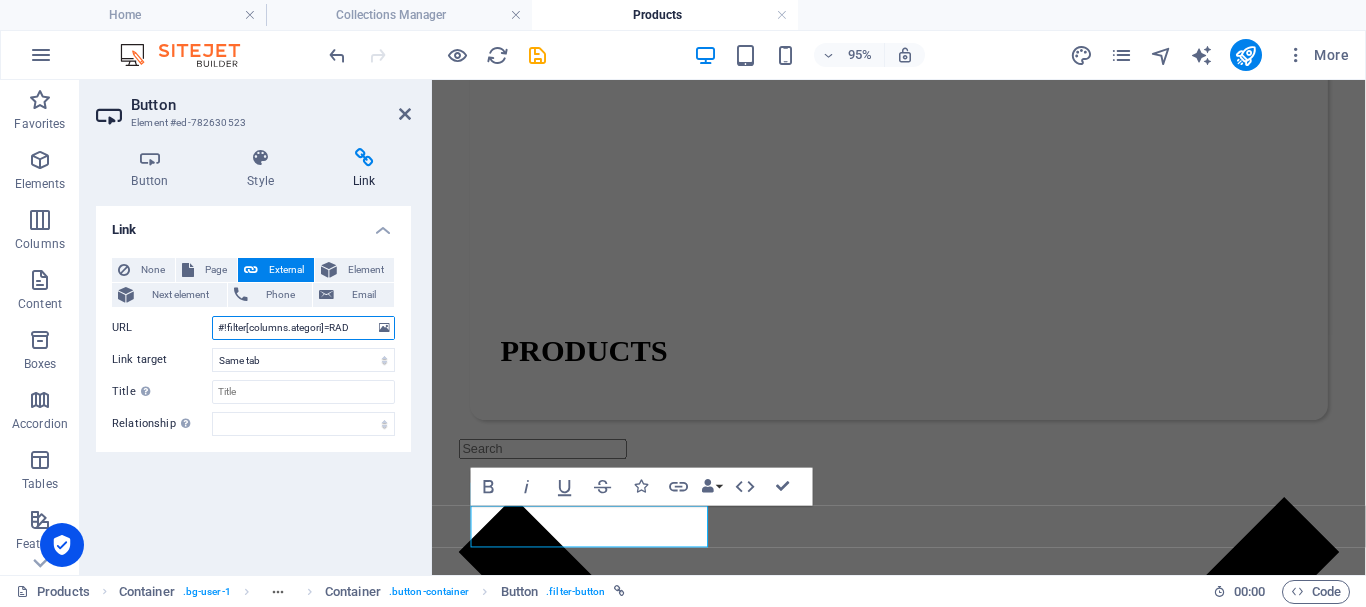 type on "#!filter[columns.kategori]=RAD" 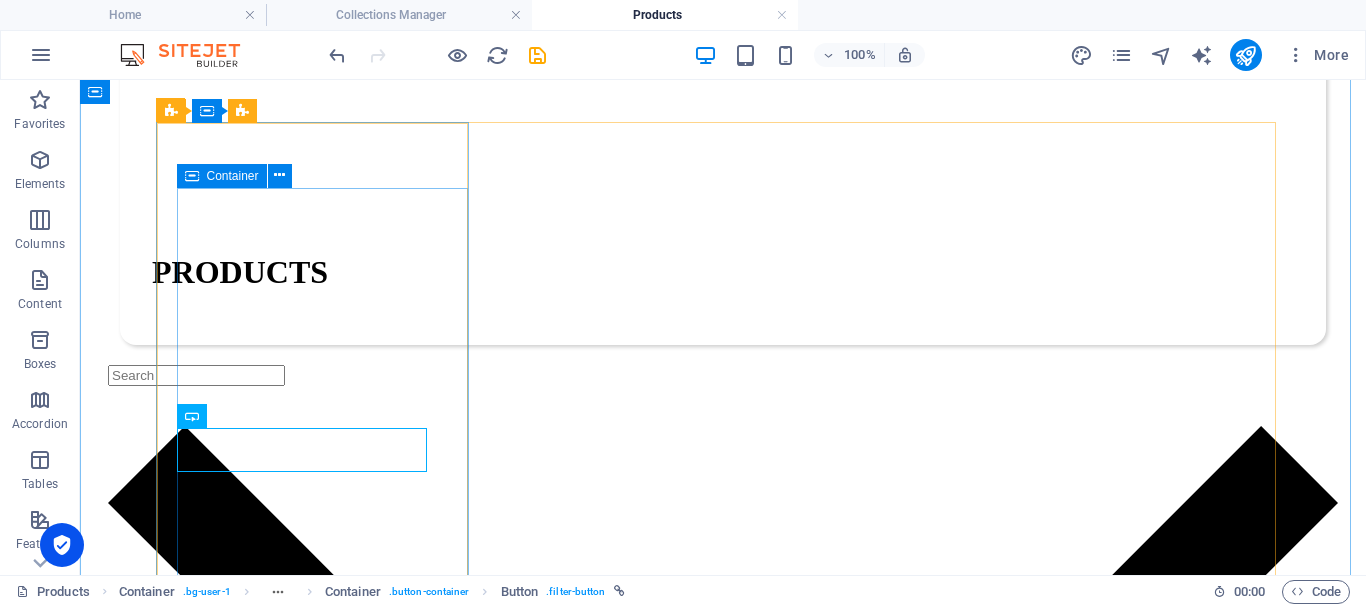 scroll, scrollTop: 300, scrollLeft: 0, axis: vertical 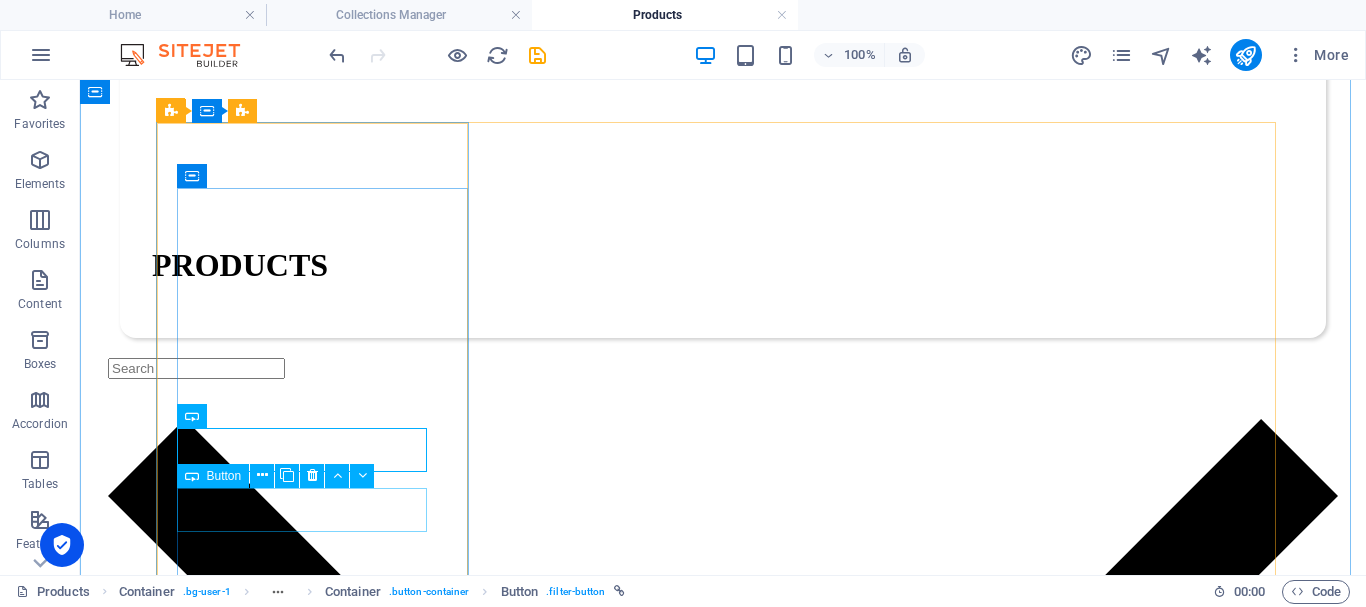 click on "Checkers" at bounding box center (733, 1832) 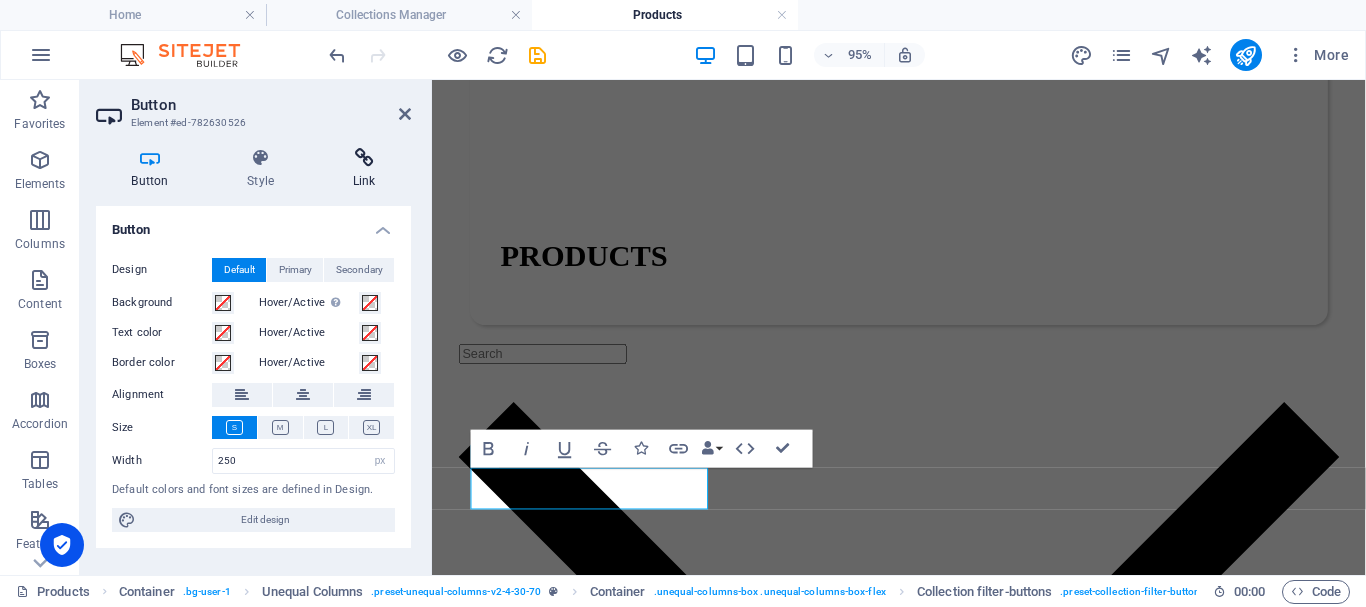 click on "Link" at bounding box center (364, 169) 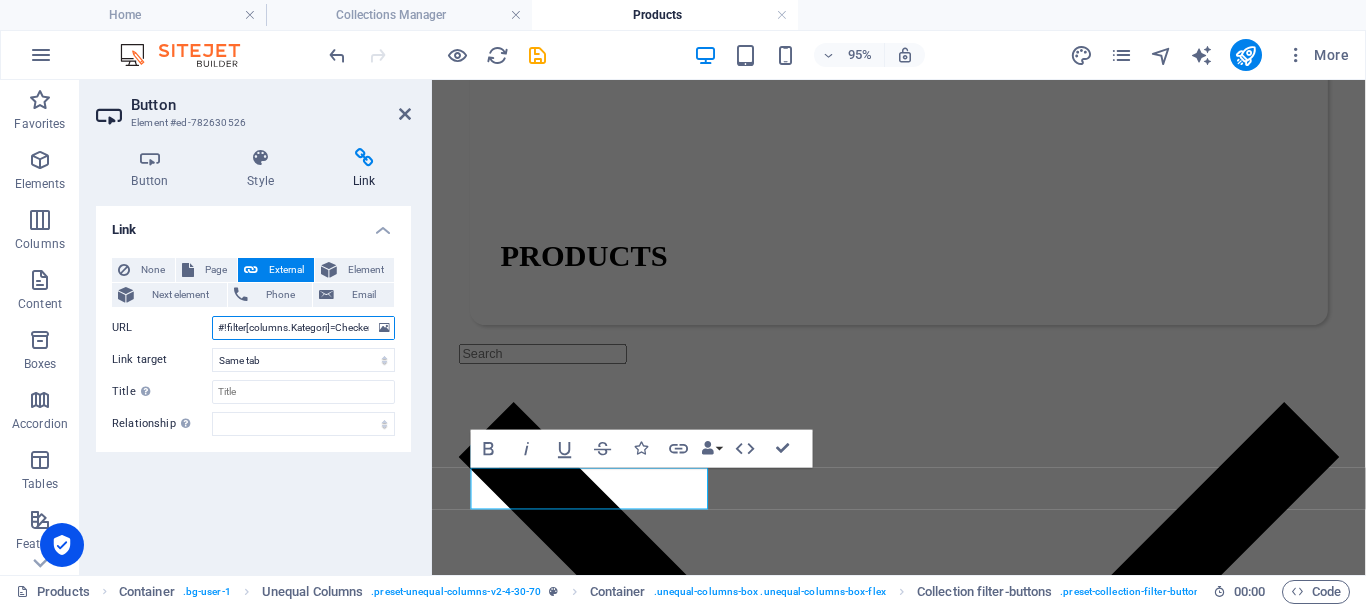 click on "#!filter[columns.Kategori]=Checkers" at bounding box center [303, 328] 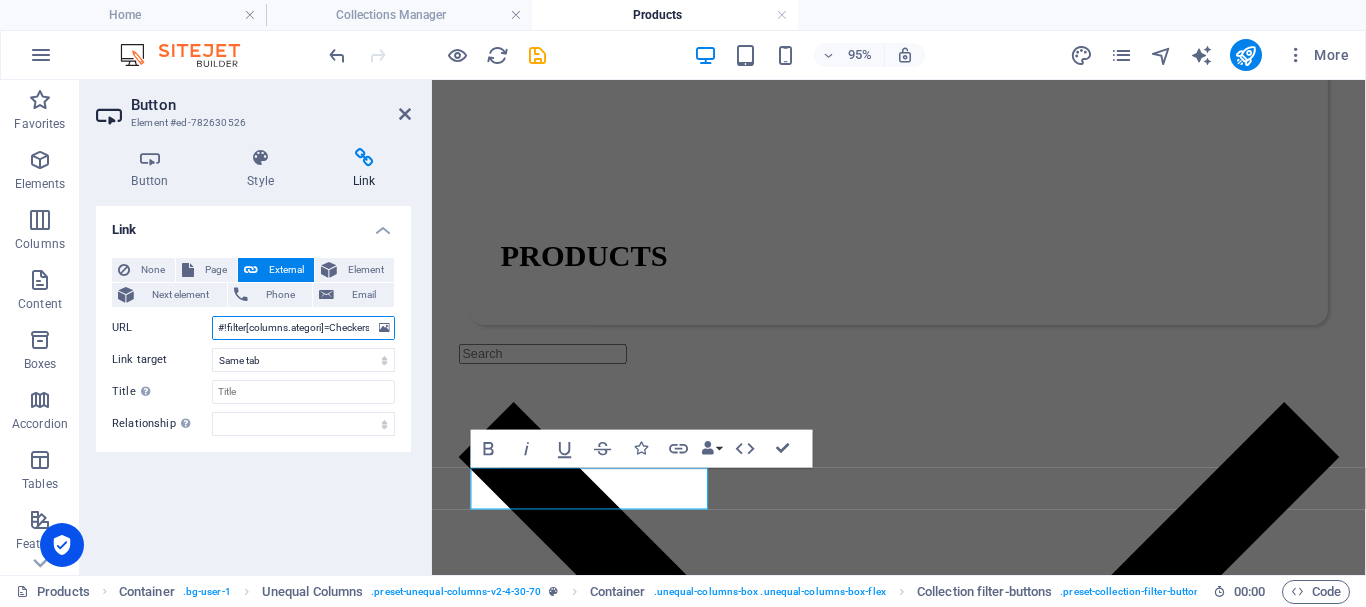 type on "#!filter[columns.kategori]=Checkers" 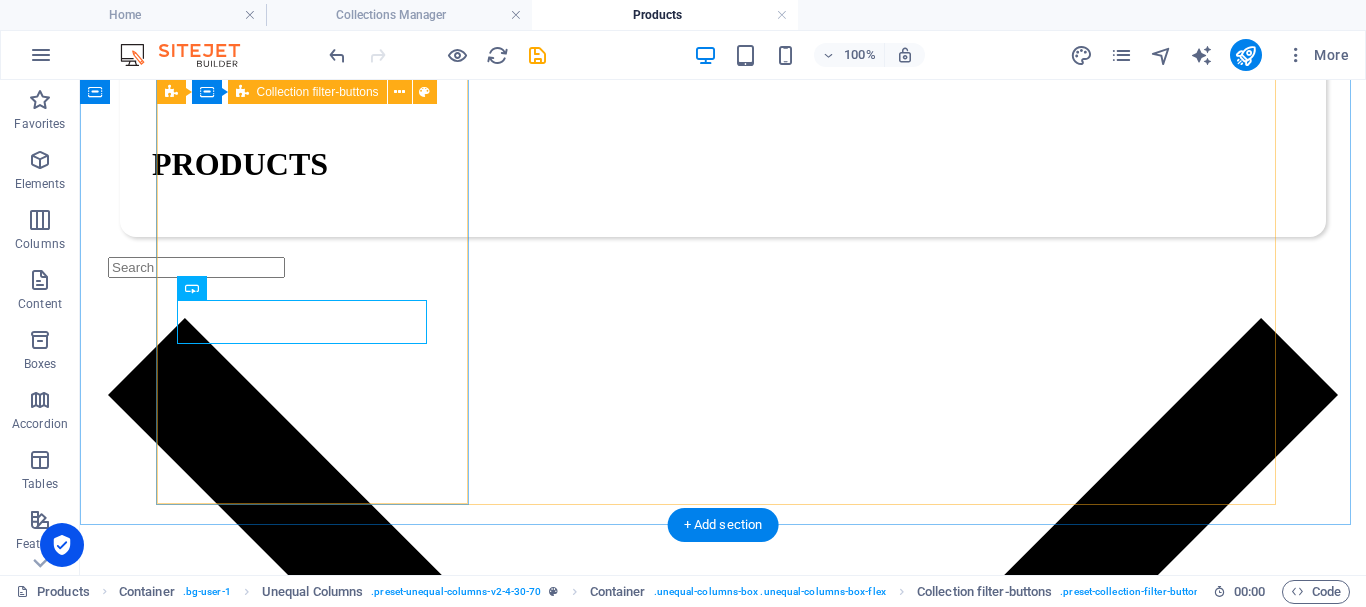 scroll, scrollTop: 500, scrollLeft: 0, axis: vertical 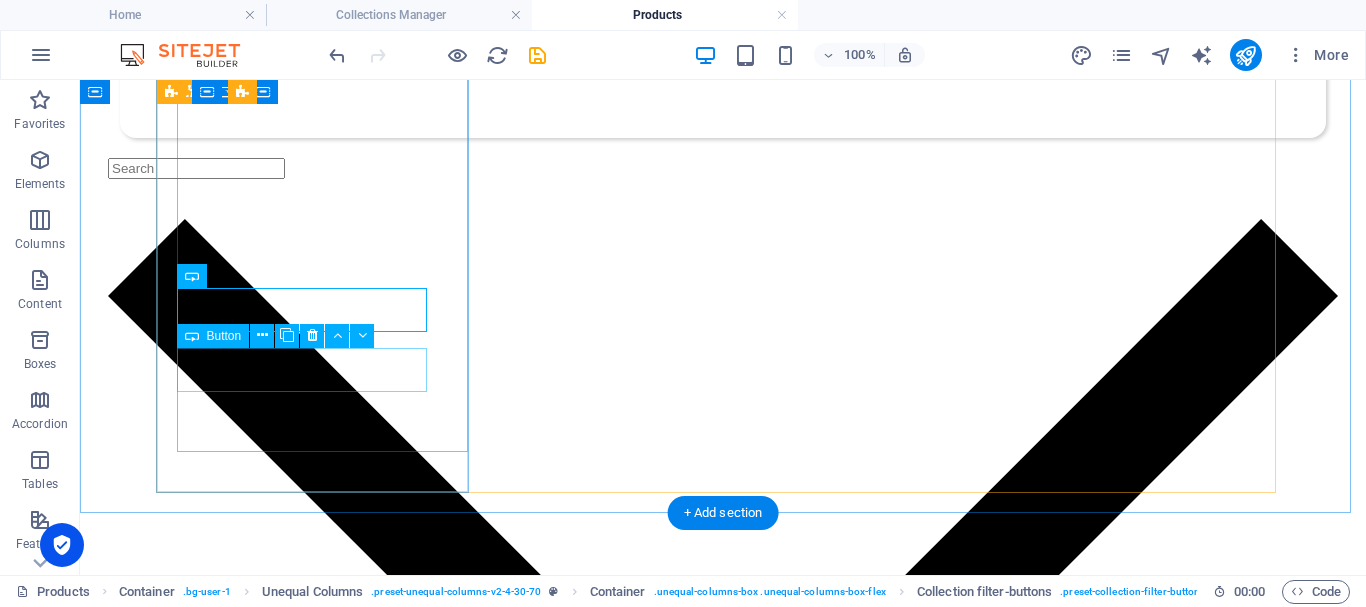 click on "[PERSON_NAME]" at bounding box center [733, 1650] 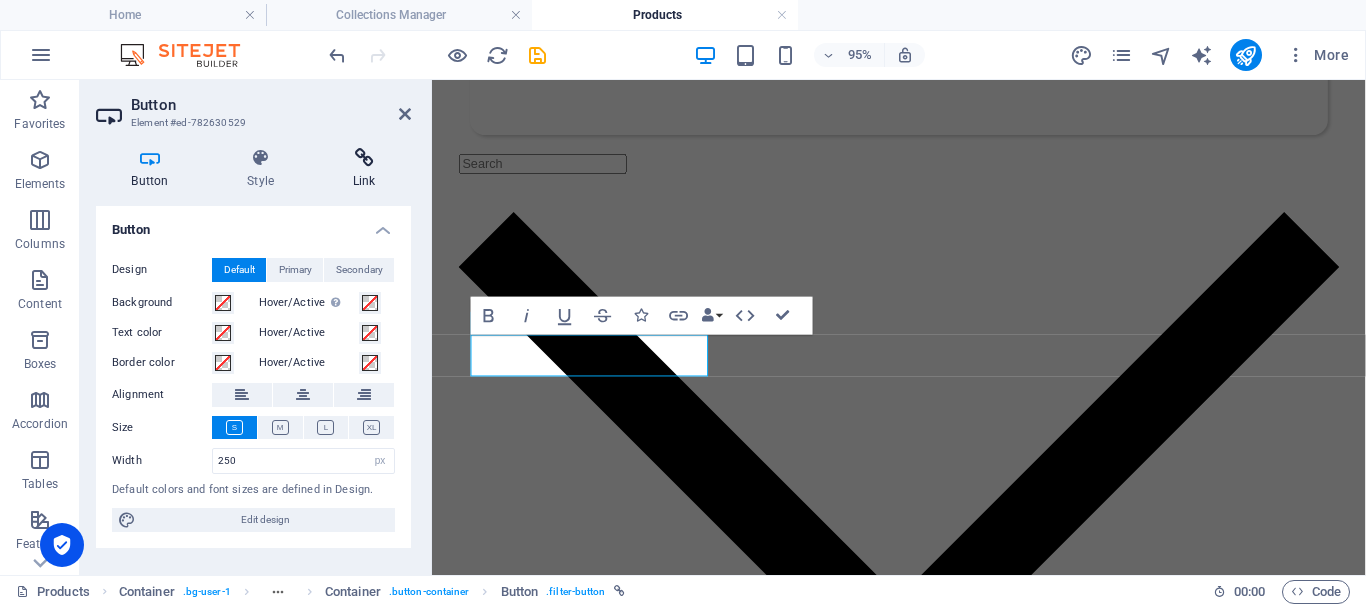 click at bounding box center (364, 158) 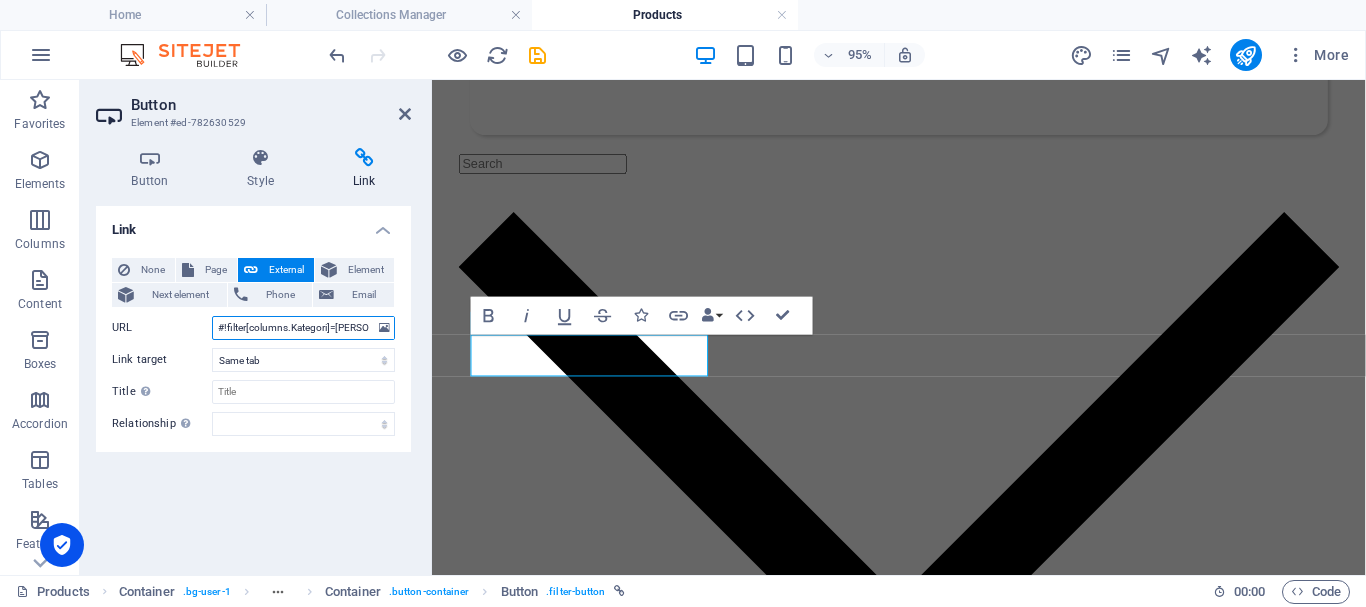 click on "#!filter[columns.Kategori]=[PERSON_NAME]" at bounding box center (303, 328) 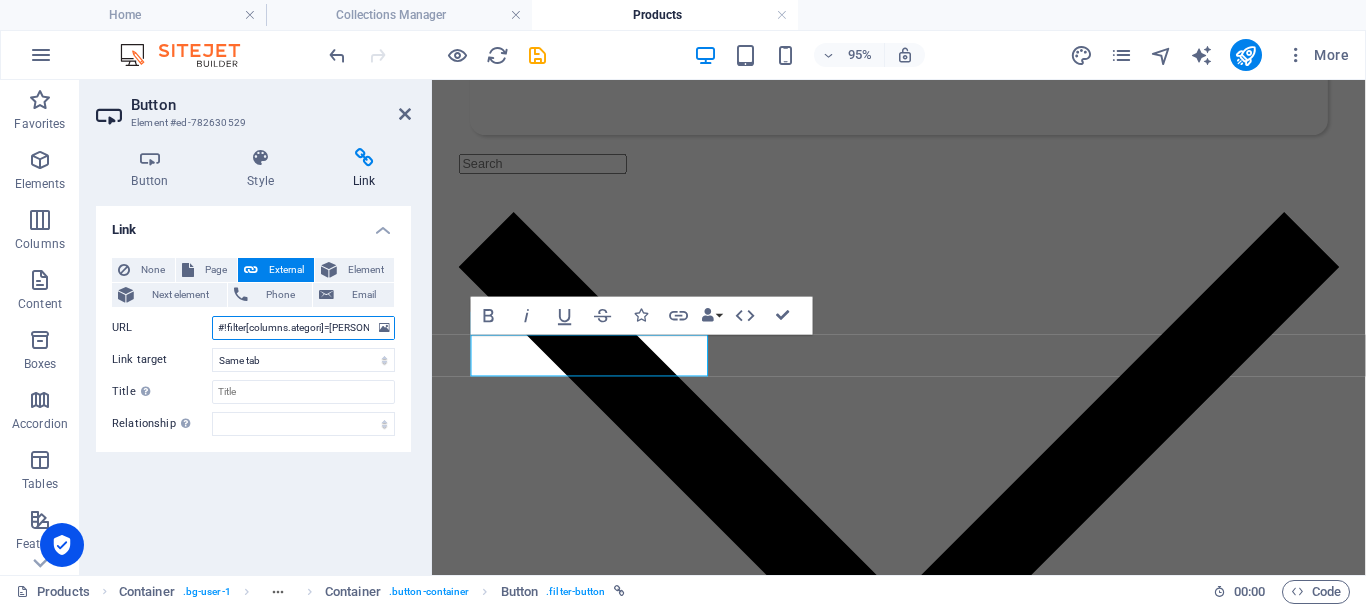 type on "#!filter[columns.kategori]=[PERSON_NAME]" 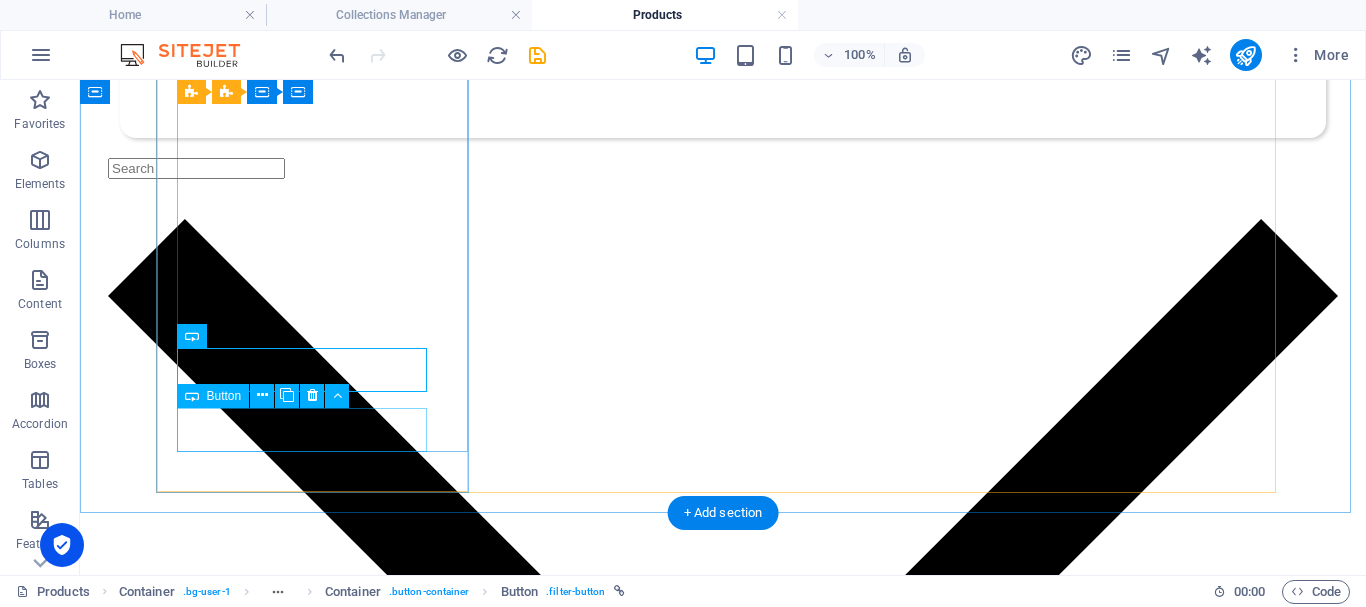 click on "Others" at bounding box center [733, 1668] 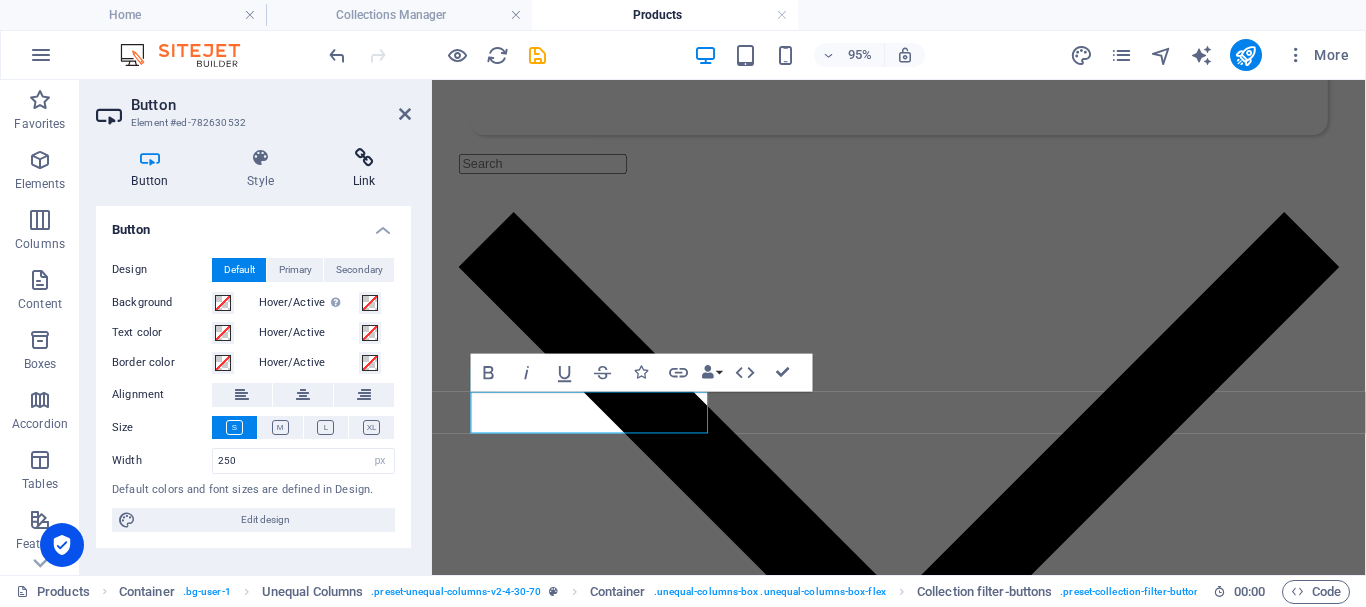 click on "Link" at bounding box center (364, 169) 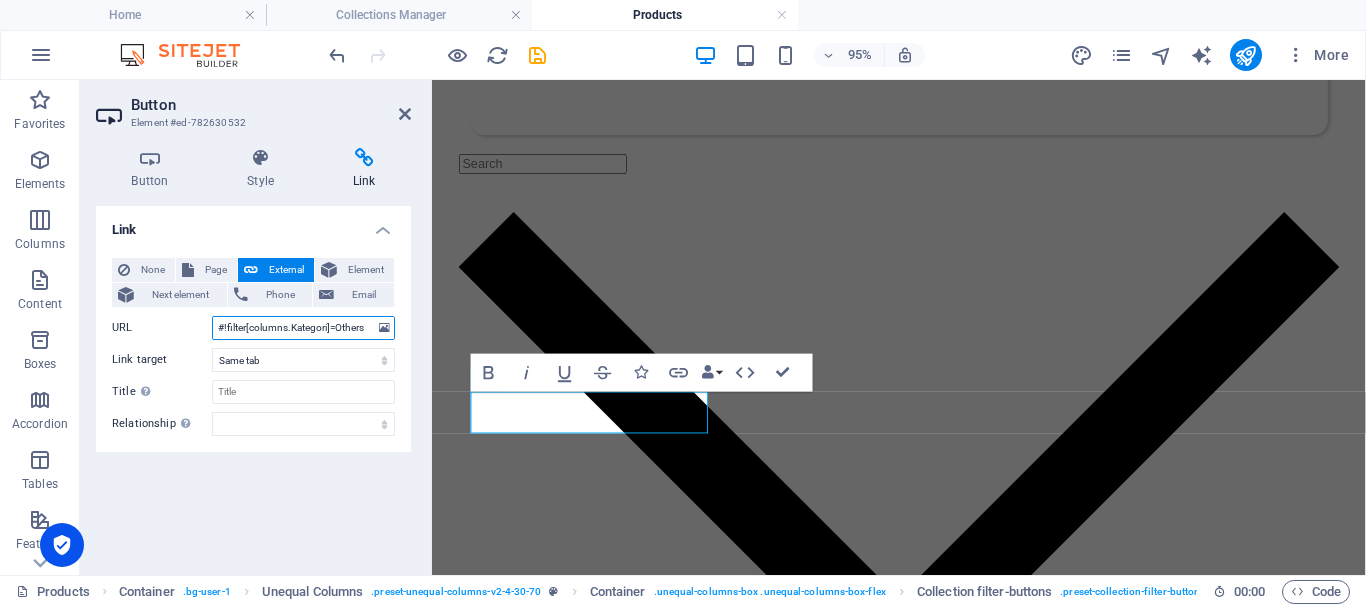 click on "#!filter[columns.Kategori]=Others" at bounding box center [303, 328] 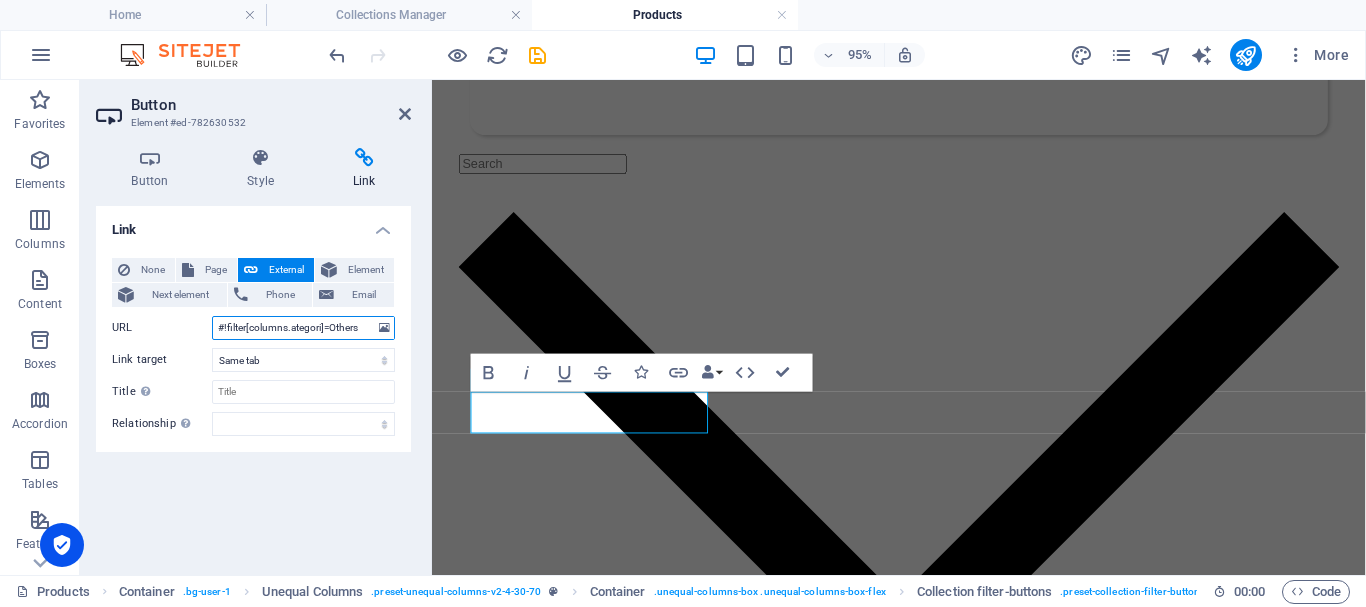 type on "#!filter[columns.kategori]=Others" 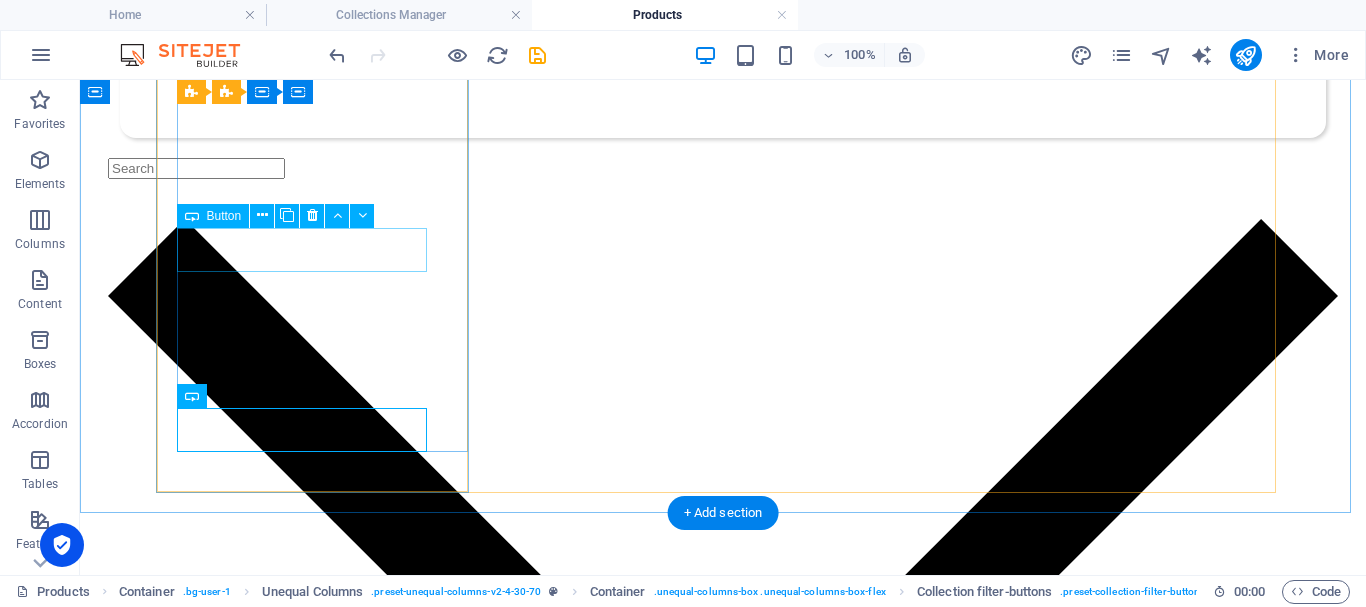 click on "RAD" at bounding box center [733, 1614] 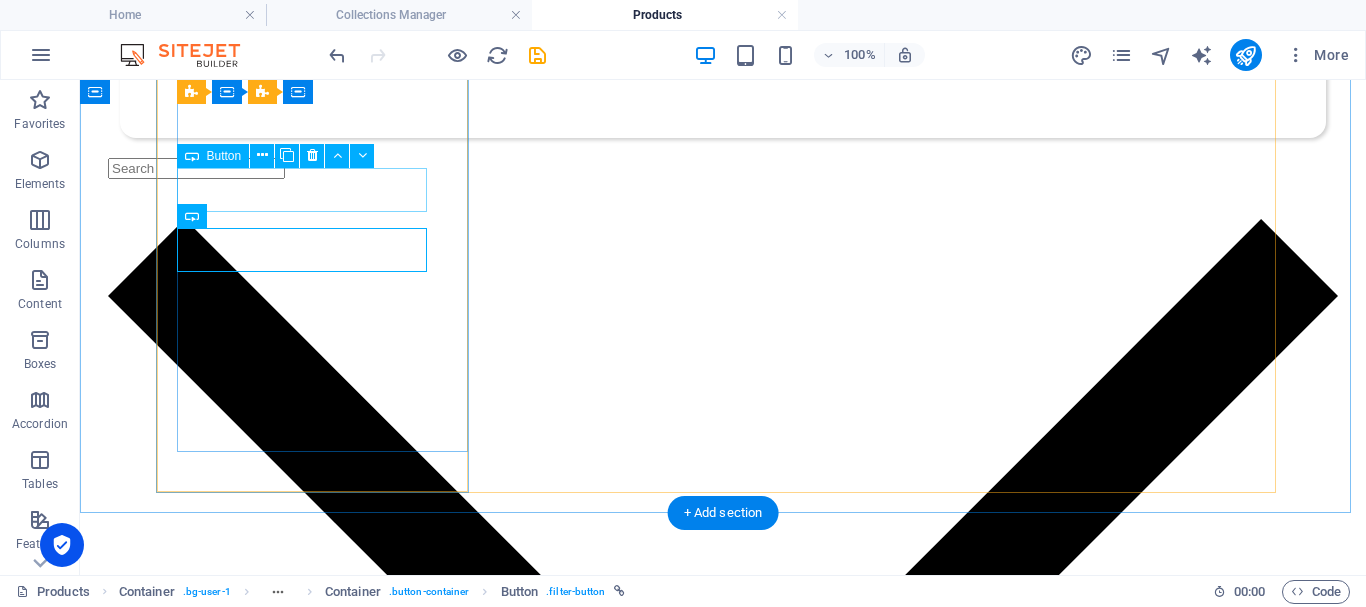 click on "Haltec" at bounding box center [733, 1596] 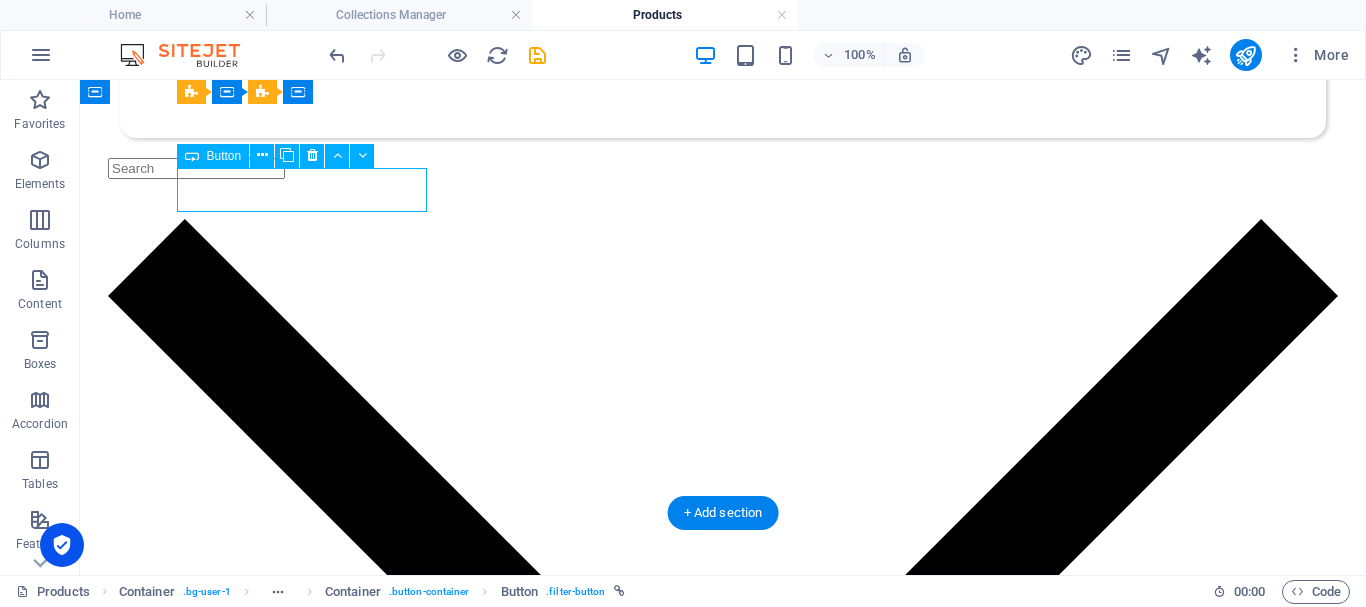click on "Haltec" at bounding box center (733, 1596) 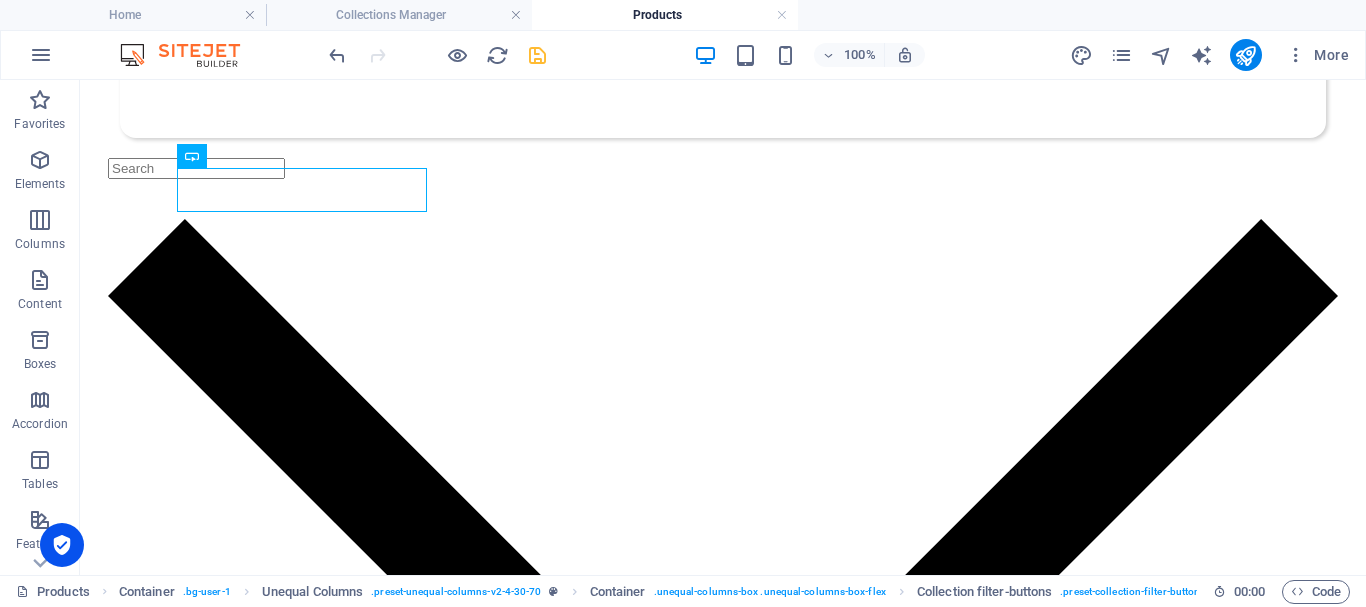 click at bounding box center [537, 55] 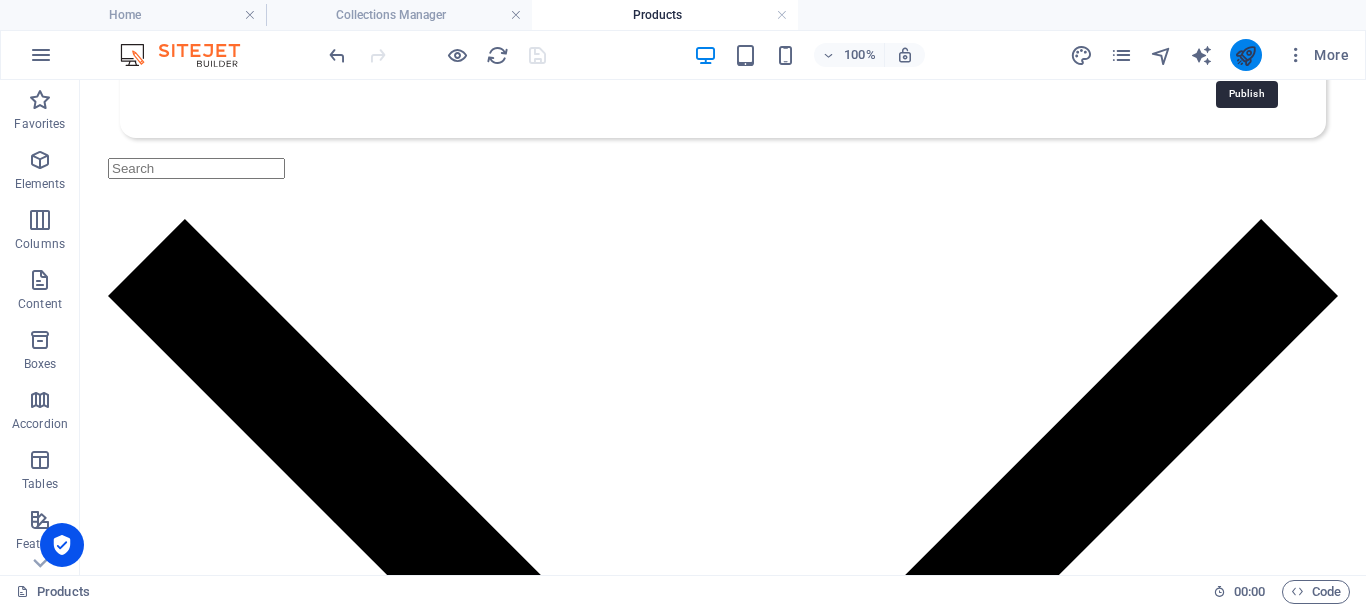 click at bounding box center [1245, 55] 